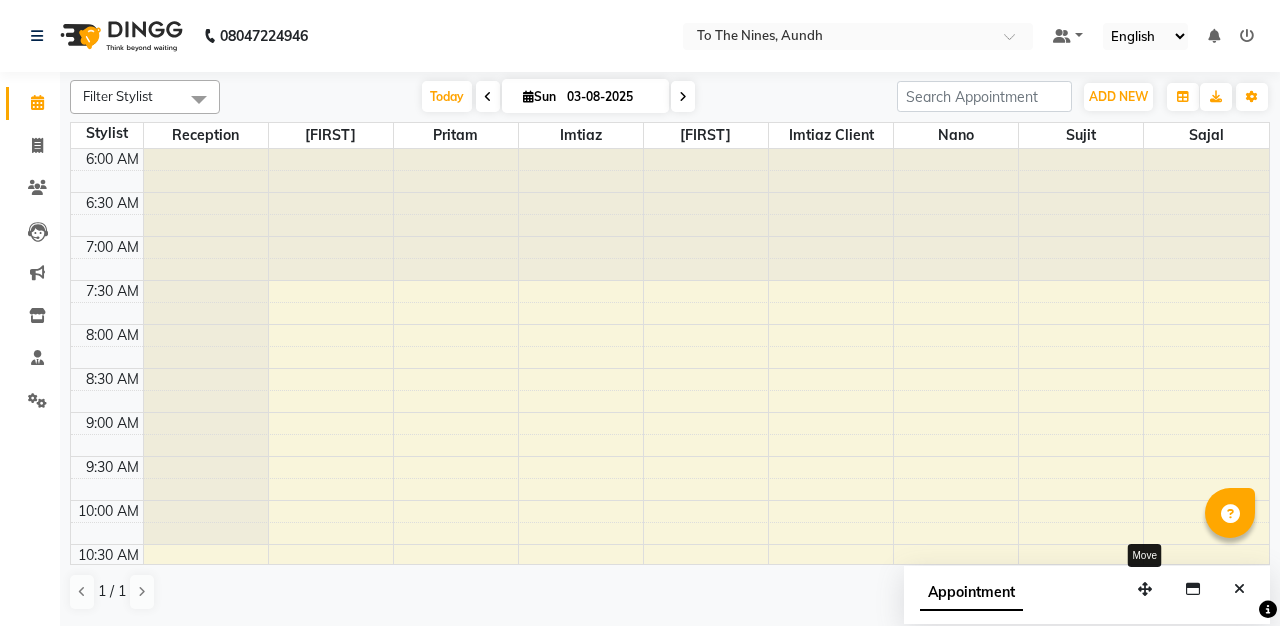 scroll, scrollTop: 0, scrollLeft: 0, axis: both 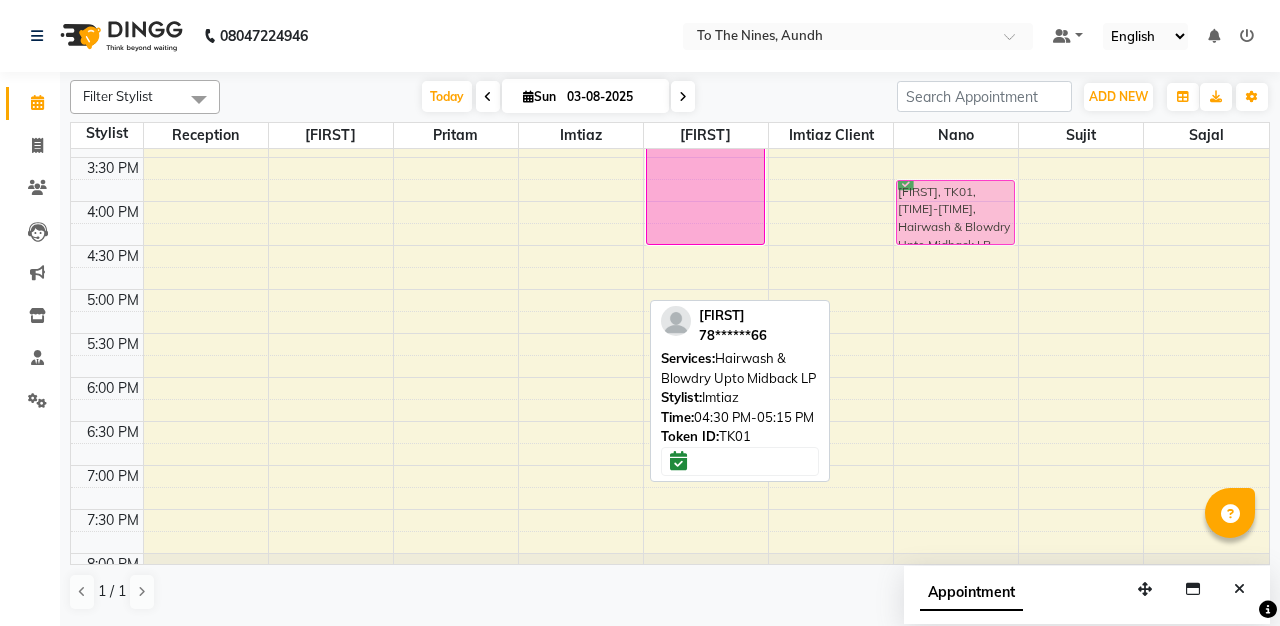 drag, startPoint x: 597, startPoint y: 291, endPoint x: 1009, endPoint y: 226, distance: 417.09592 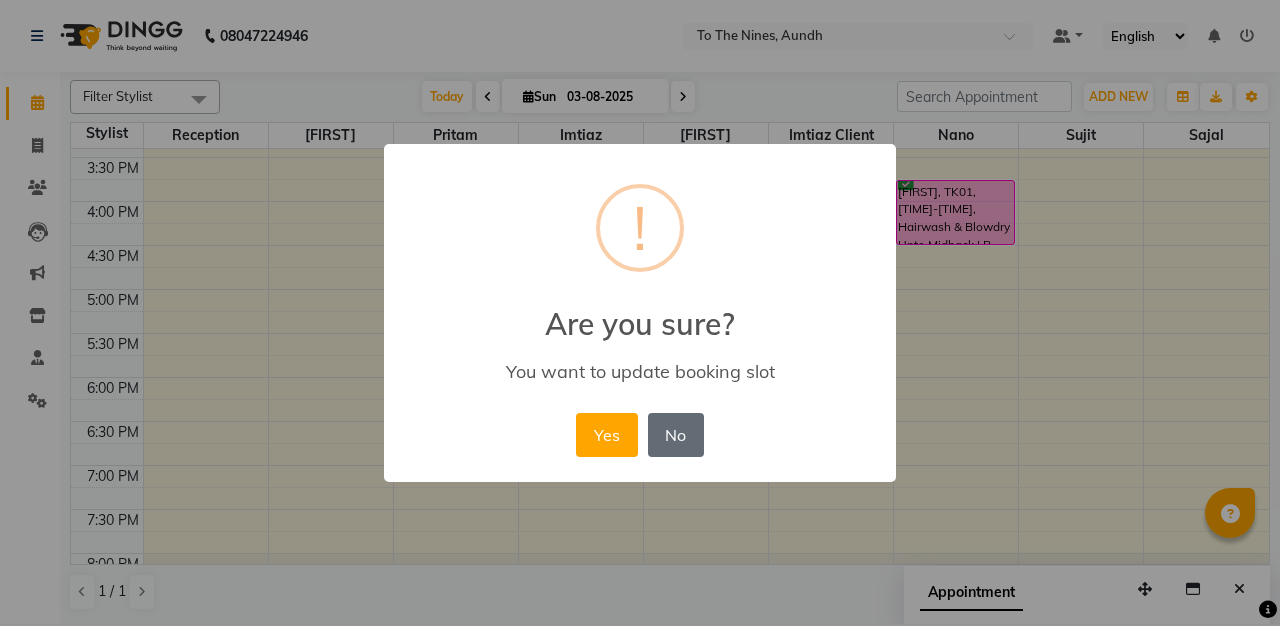 click on "No" at bounding box center [676, 435] 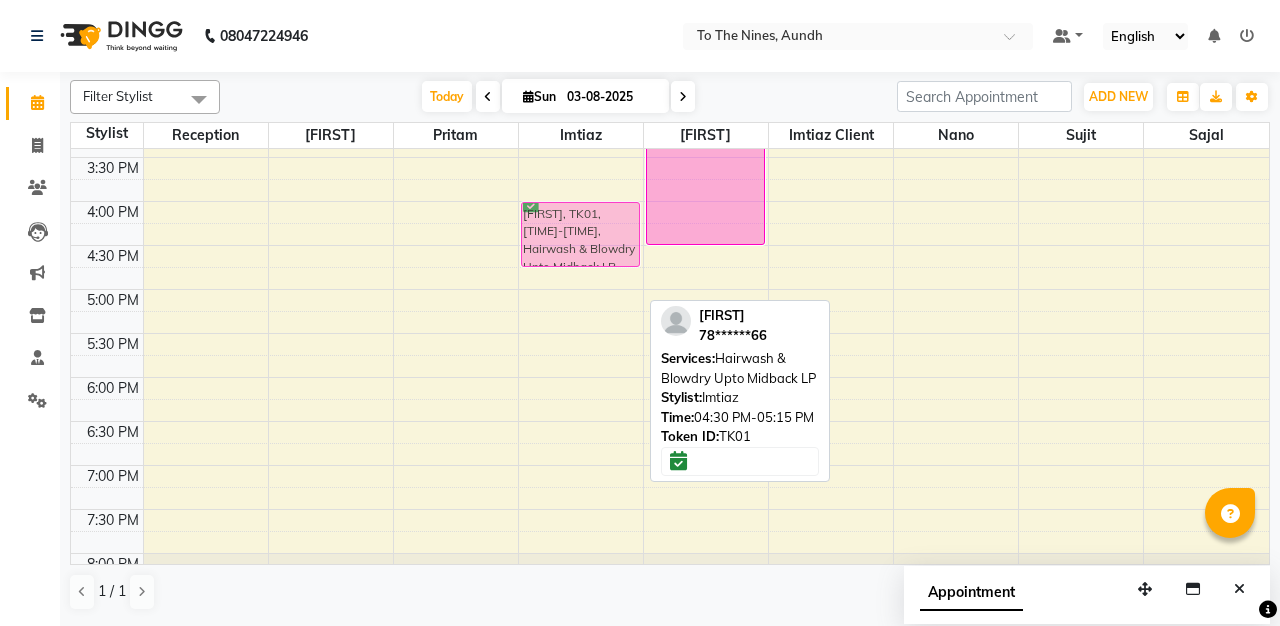 drag, startPoint x: 557, startPoint y: 261, endPoint x: 571, endPoint y: 217, distance: 46.173584 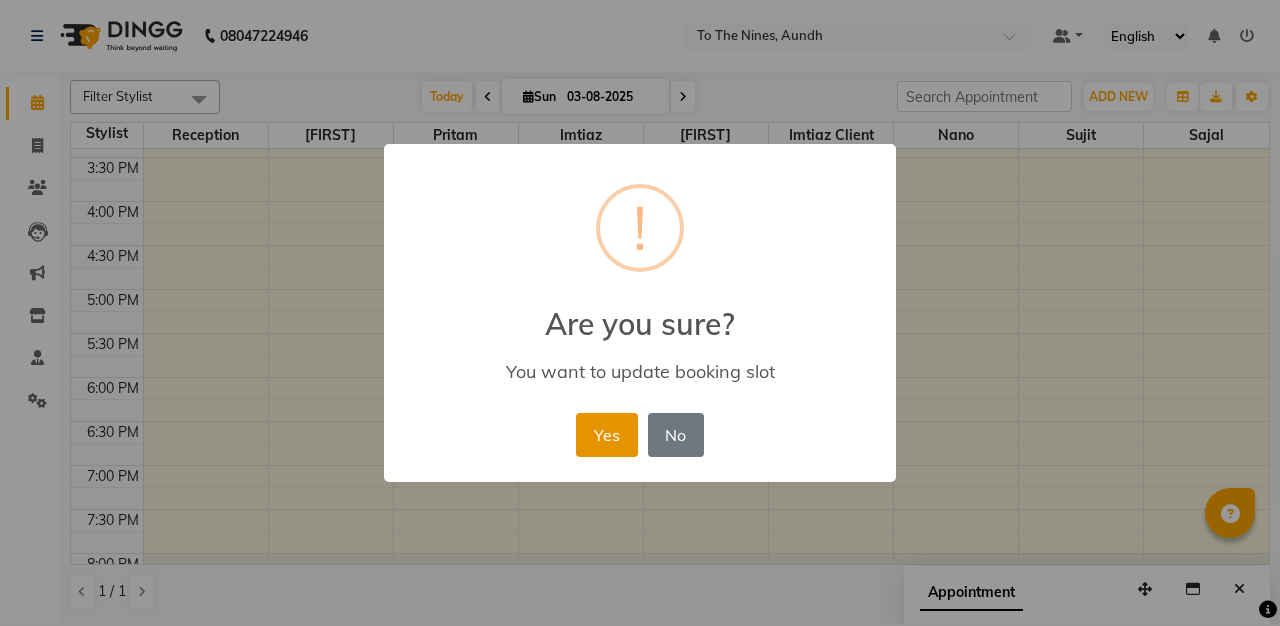 click on "Yes" at bounding box center [606, 435] 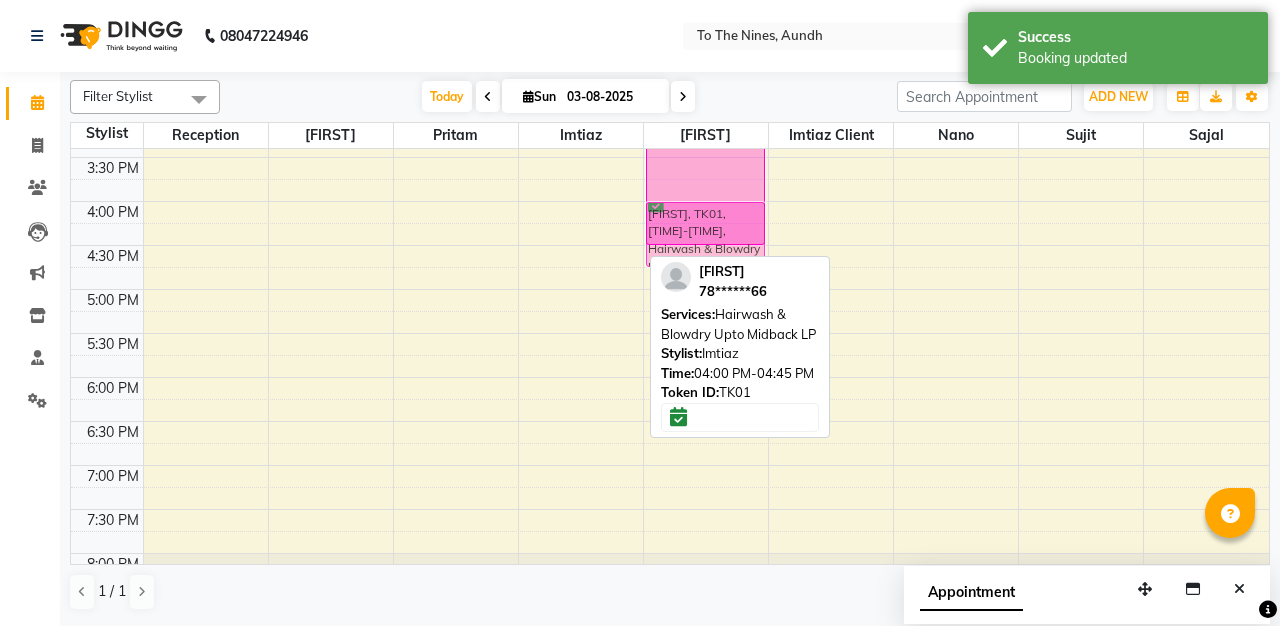 drag, startPoint x: 610, startPoint y: 247, endPoint x: 787, endPoint y: 245, distance: 177.01129 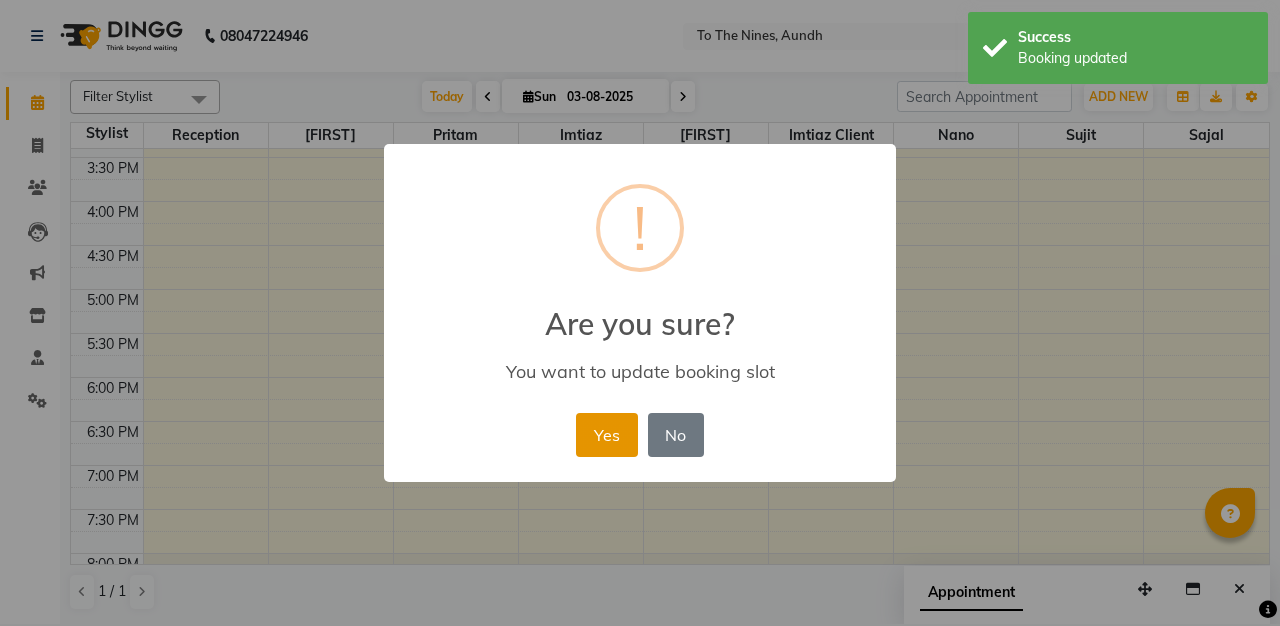click on "Yes" at bounding box center (606, 435) 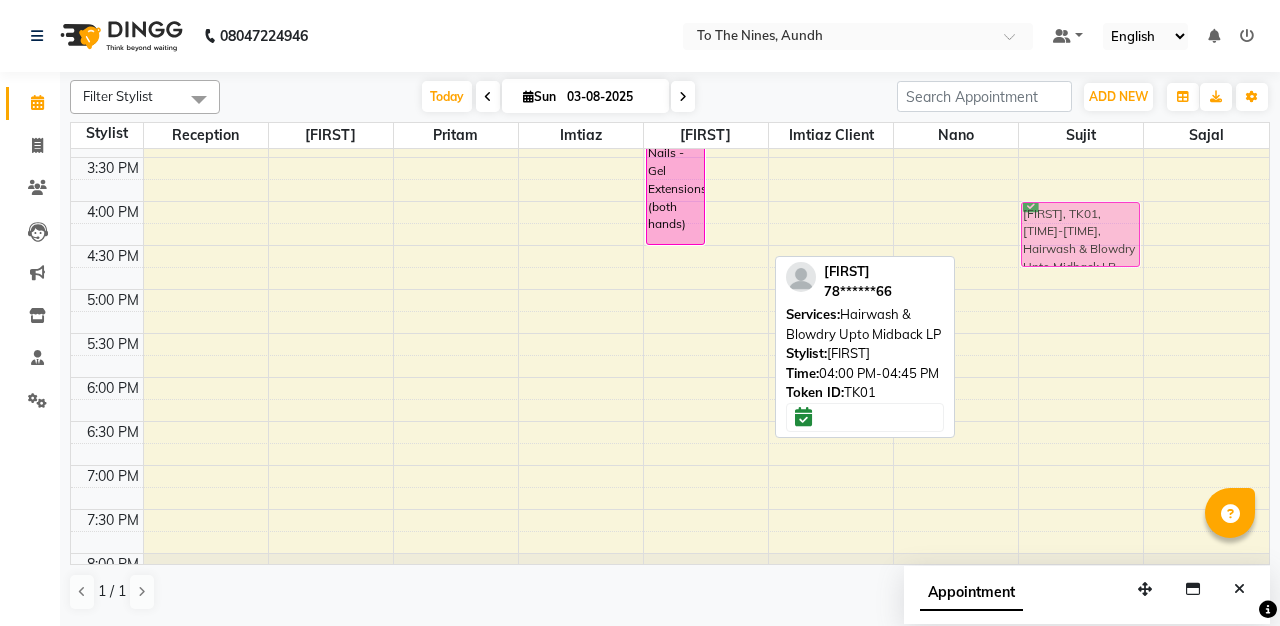 drag, startPoint x: 735, startPoint y: 241, endPoint x: 1019, endPoint y: 248, distance: 284.08624 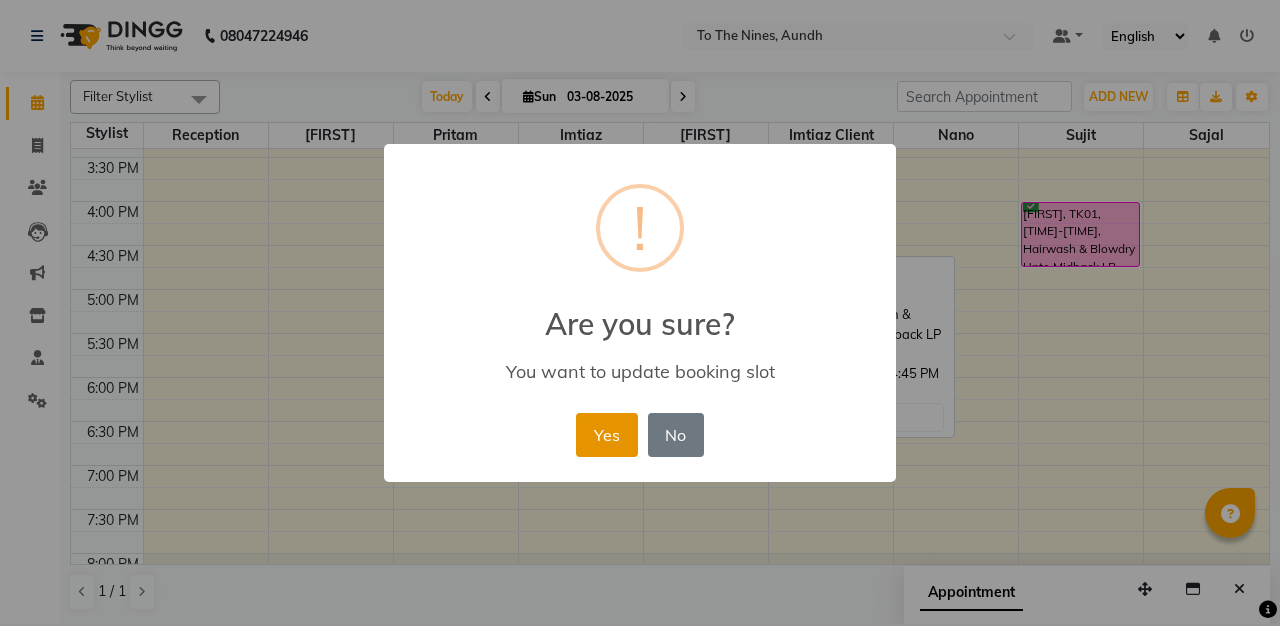 click on "Yes" at bounding box center [606, 435] 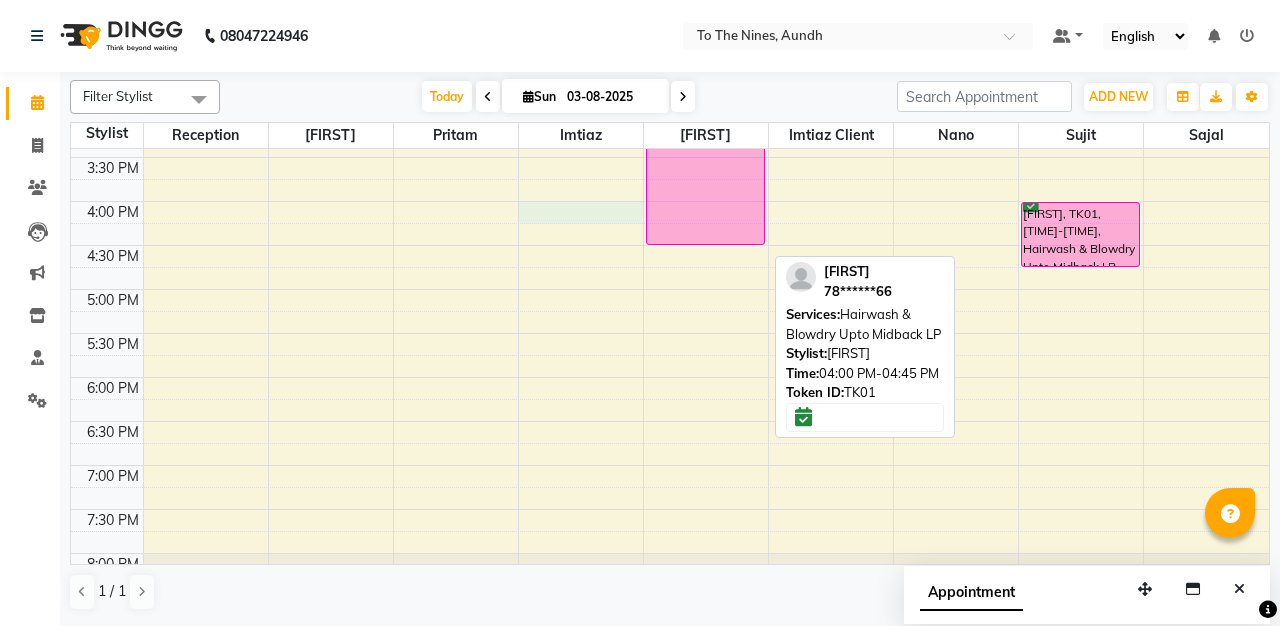 click on "6:00 AM 6:30 AM 7:00 AM 7:30 AM 8:00 AM 8:30 AM 9:00 AM 9:30 AM 10:00 AM 10:30 AM 11:00 AM 11:30 AM 12:00 PM 12:30 PM 1:00 PM 1:30 PM 2:00 PM 2:30 PM 3:00 PM 3:30 PM 4:00 PM 4:30 PM 5:00 PM 5:30 PM 6:00 PM 6:30 PM 7:00 PM 7:30 PM 8:00 PM 8:30 PM     [FIRST] [LAST], TK02, [TIME]-[TIME], Majirel Hair Colour Upto 2 Inch     [FIRST], TK01, [TIME]-[TIME], Nails - Gel Extensions (both hands)     [FIRST], TK01, [TIME]-[TIME], Hairwash & Blowdry Upto Midback LP" at bounding box center [670, -19] 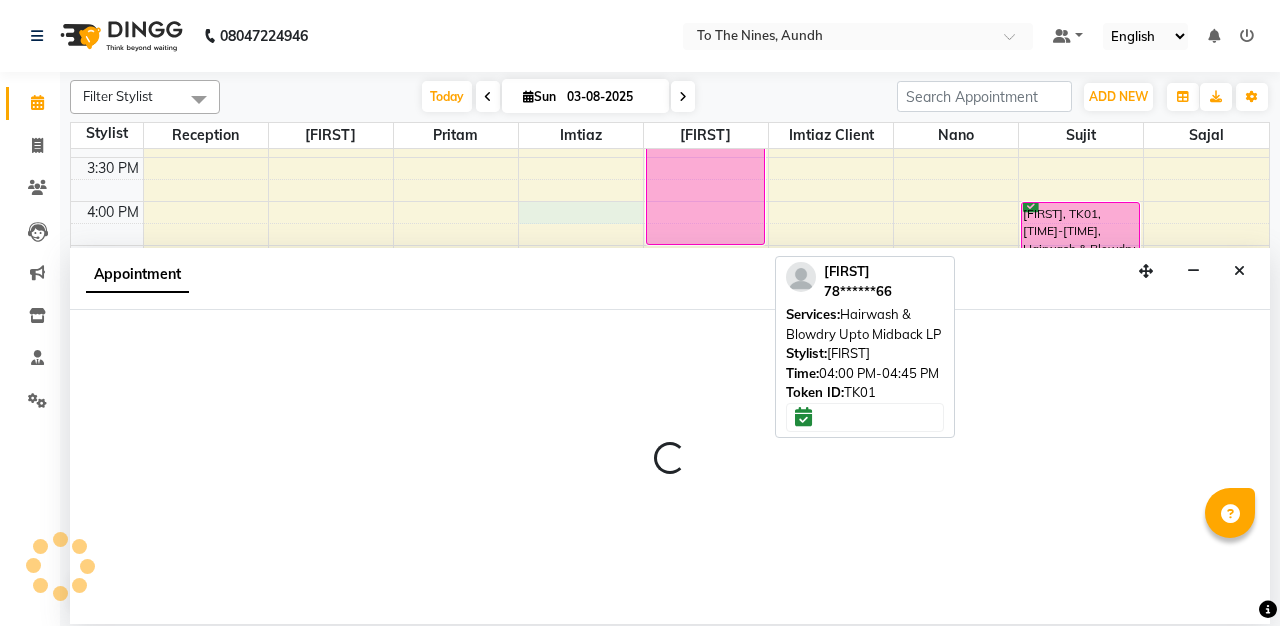 select on "55206" 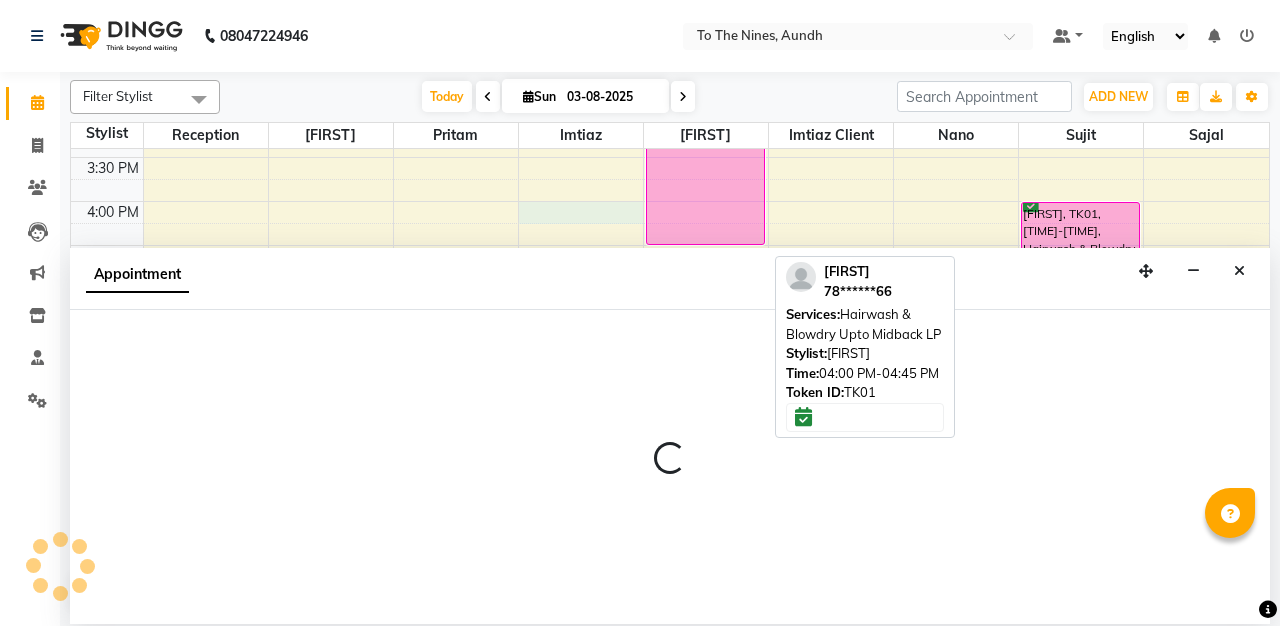 select on "tentative" 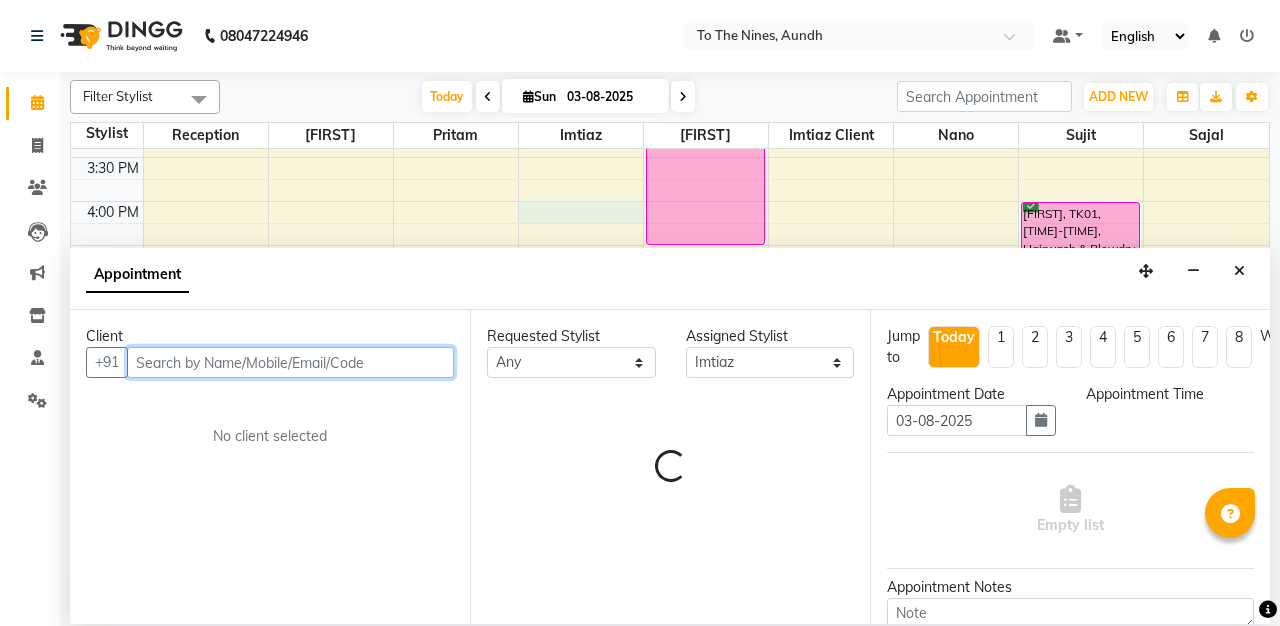 select on "960" 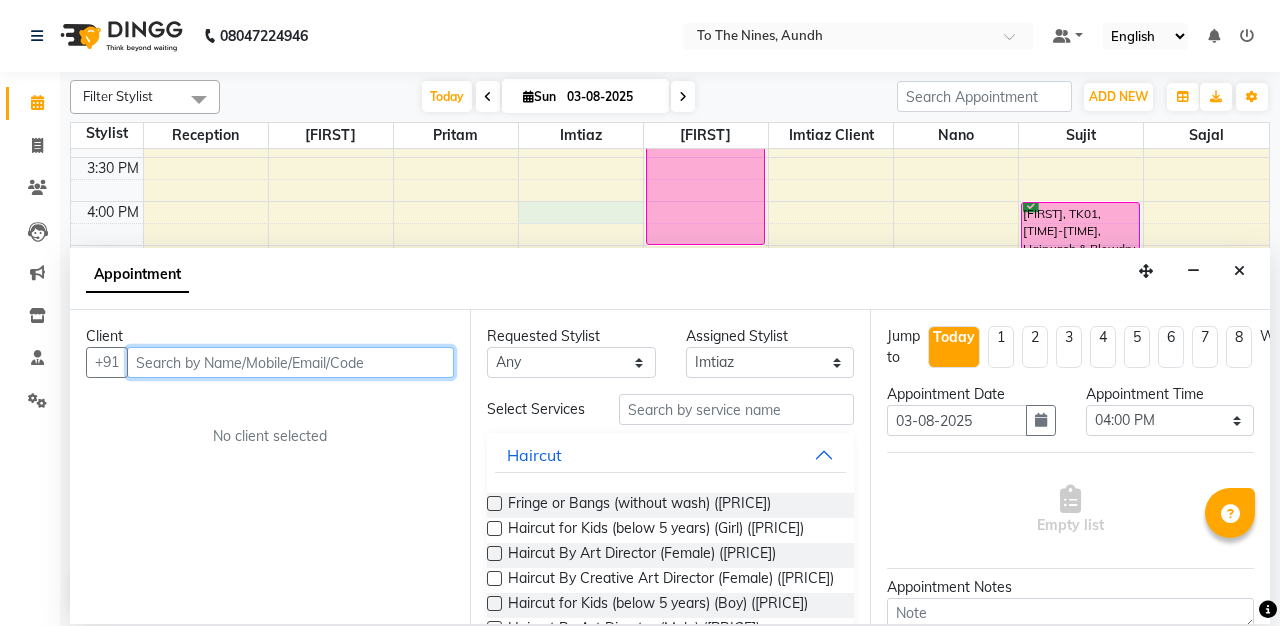 click at bounding box center (290, 362) 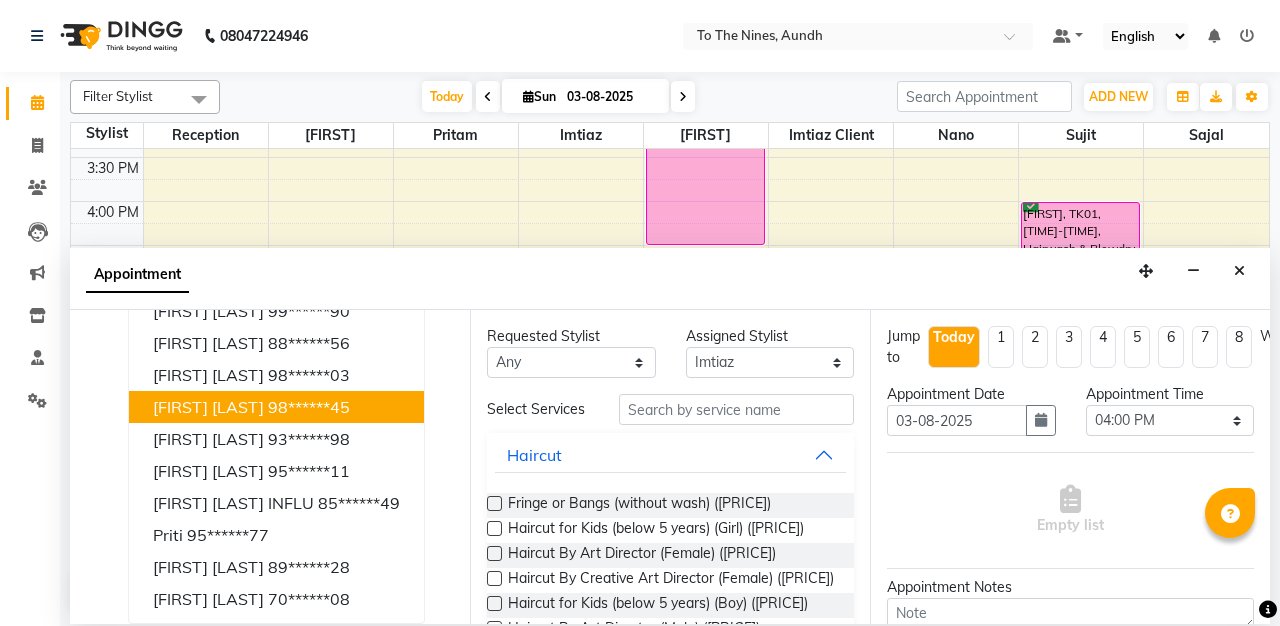 scroll, scrollTop: 94, scrollLeft: 0, axis: vertical 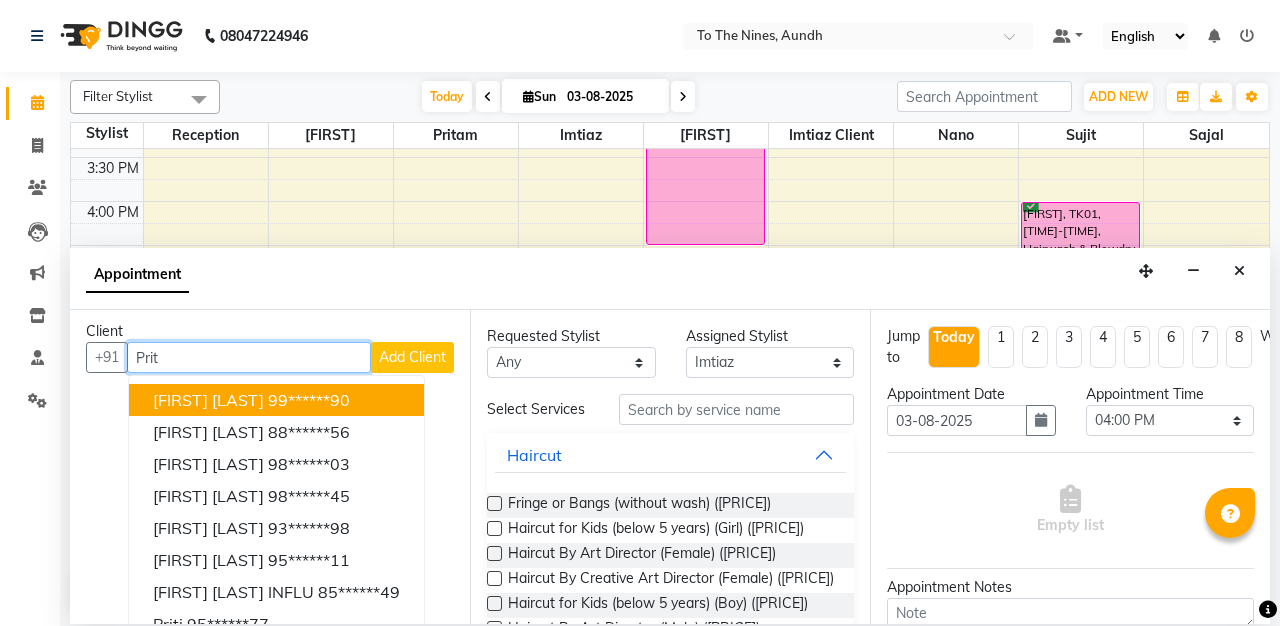 click on "Prit" at bounding box center [249, 357] 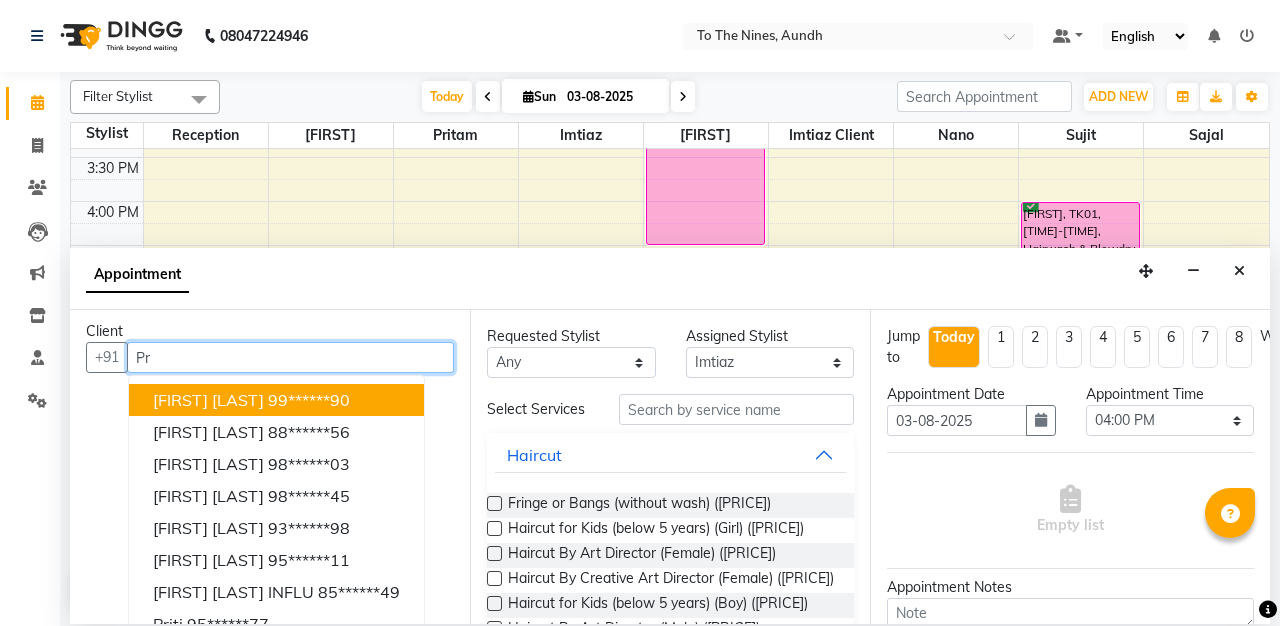type on "P" 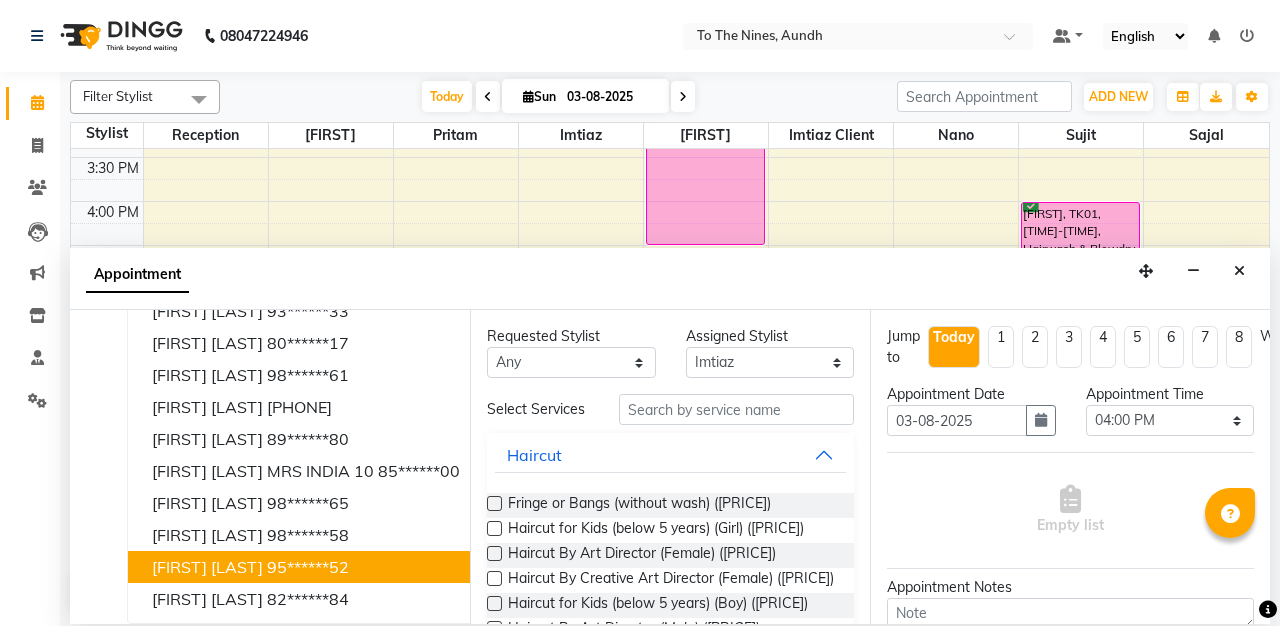 scroll, scrollTop: 94, scrollLeft: 1, axis: both 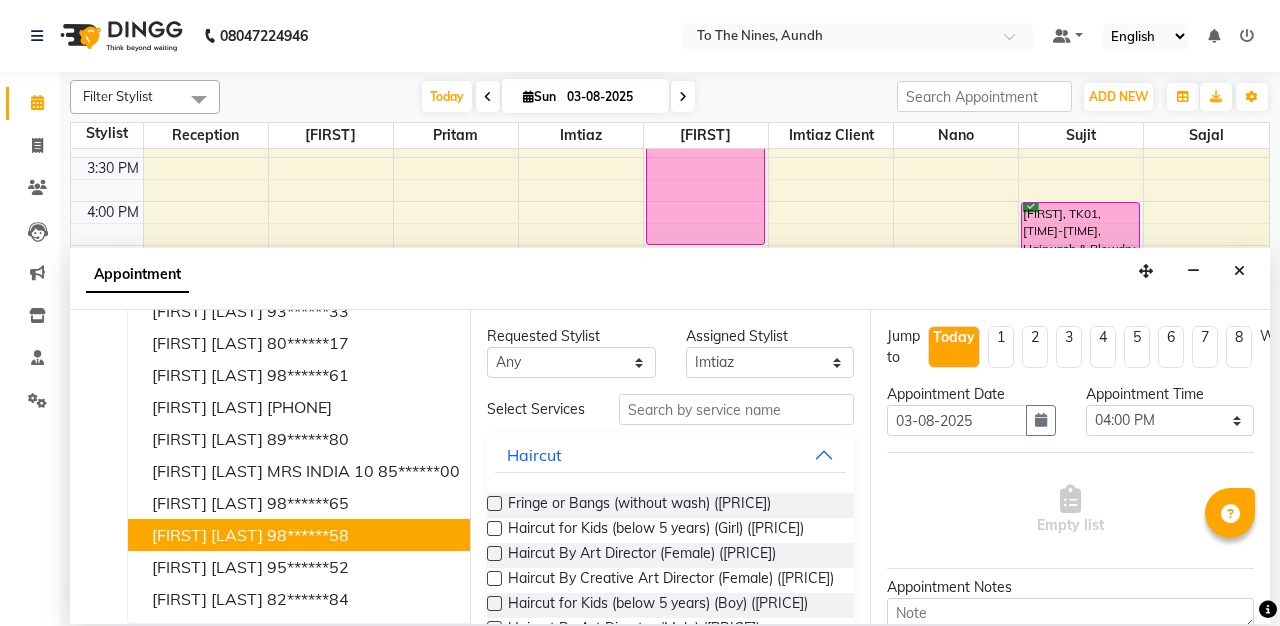 click on "98******58" at bounding box center [308, 535] 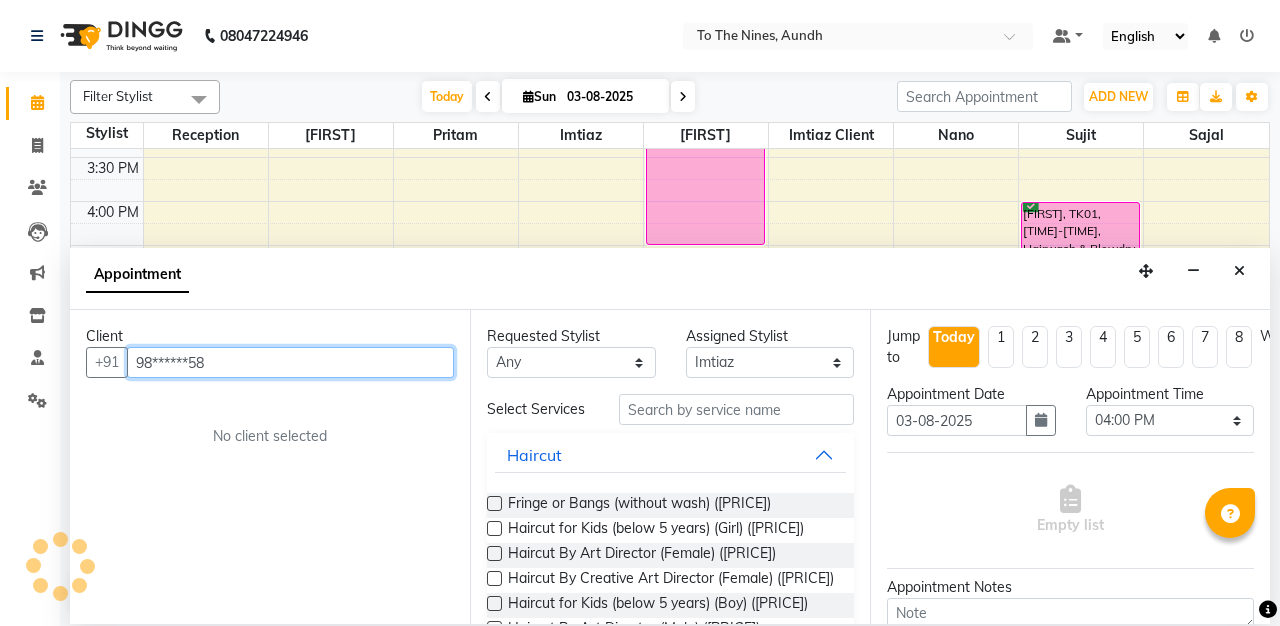 scroll, scrollTop: 0, scrollLeft: 0, axis: both 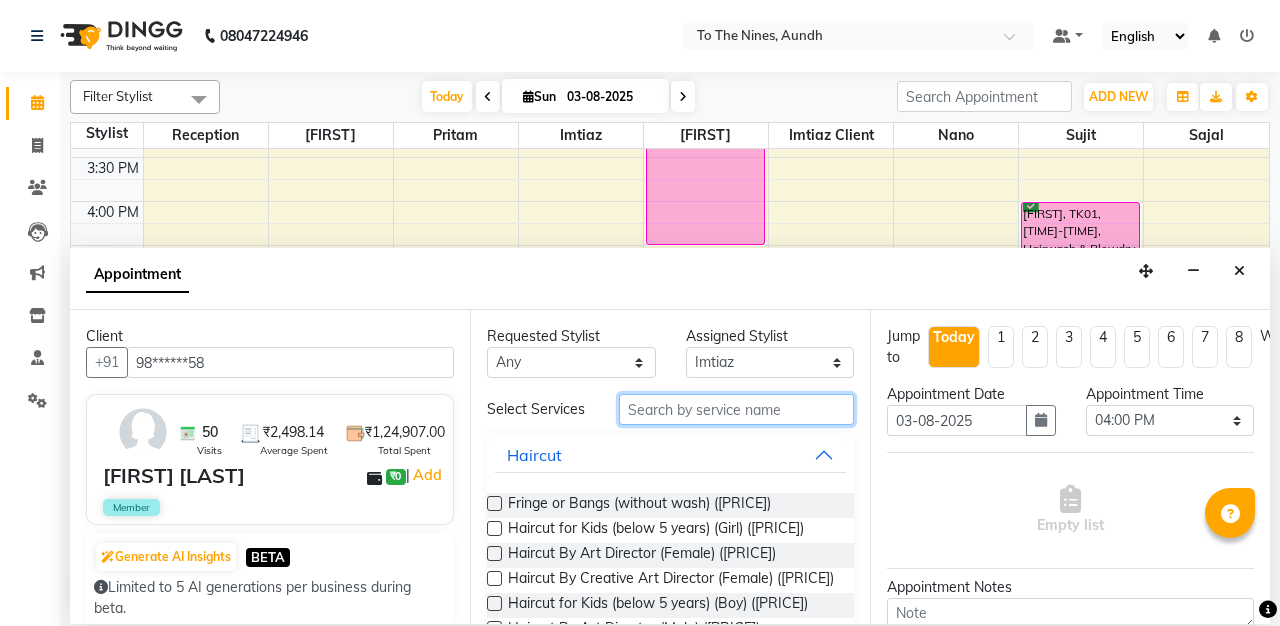 click at bounding box center (736, 409) 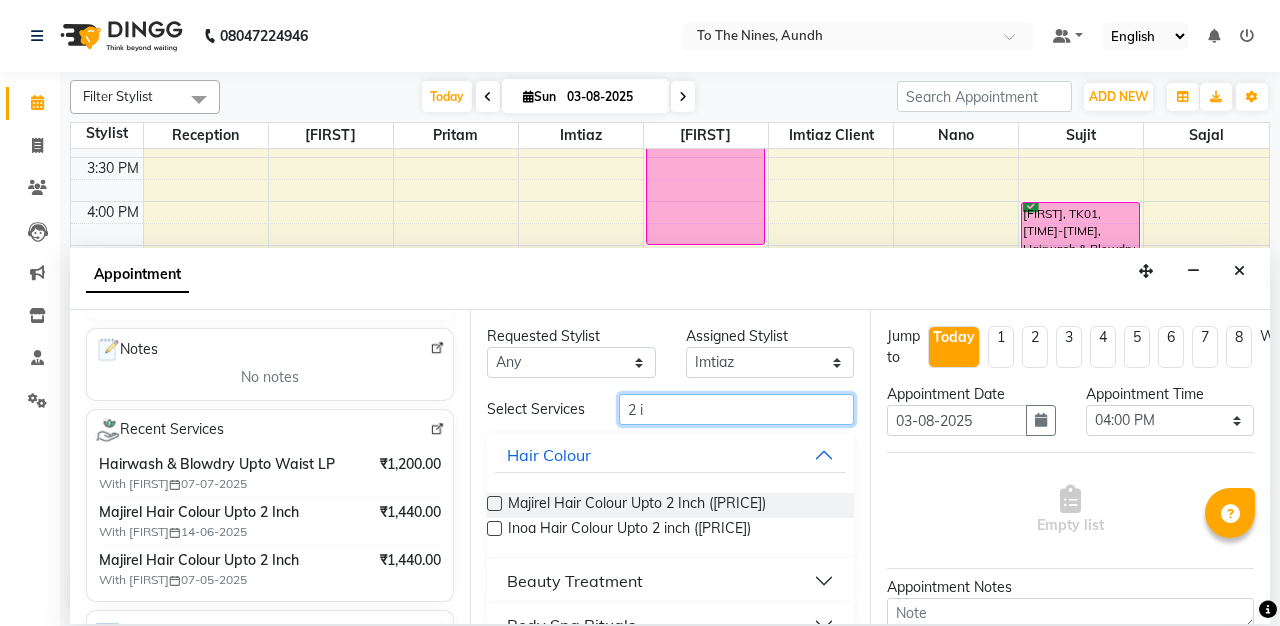 scroll, scrollTop: 324, scrollLeft: 0, axis: vertical 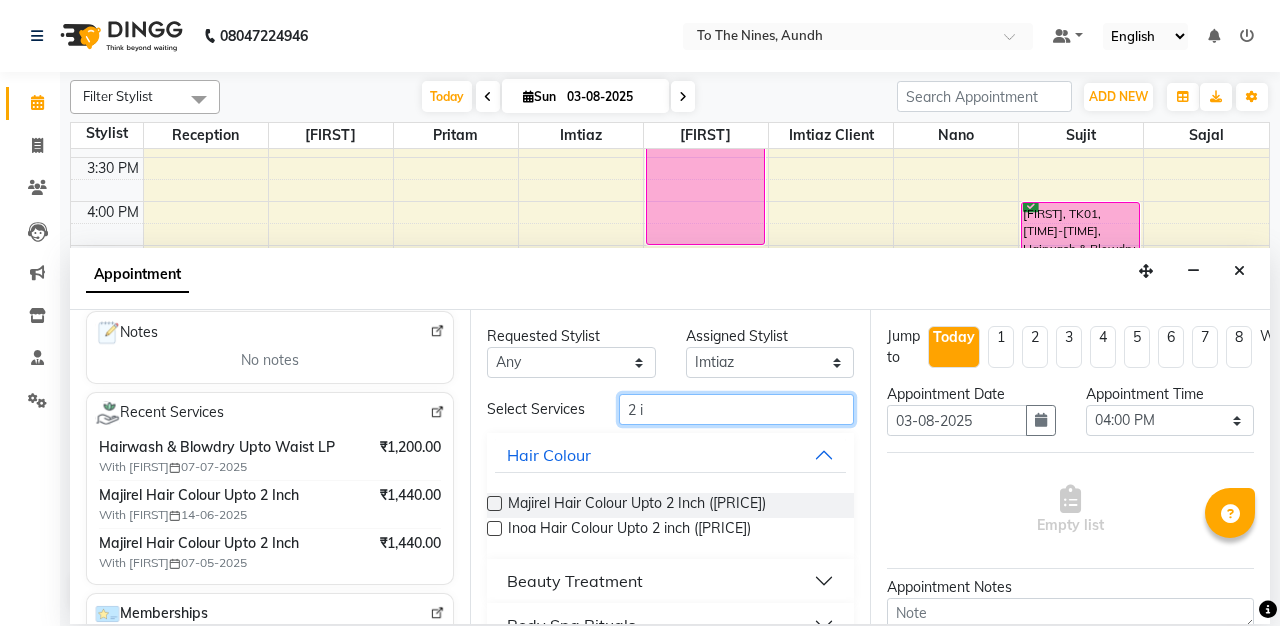 type on "2 i" 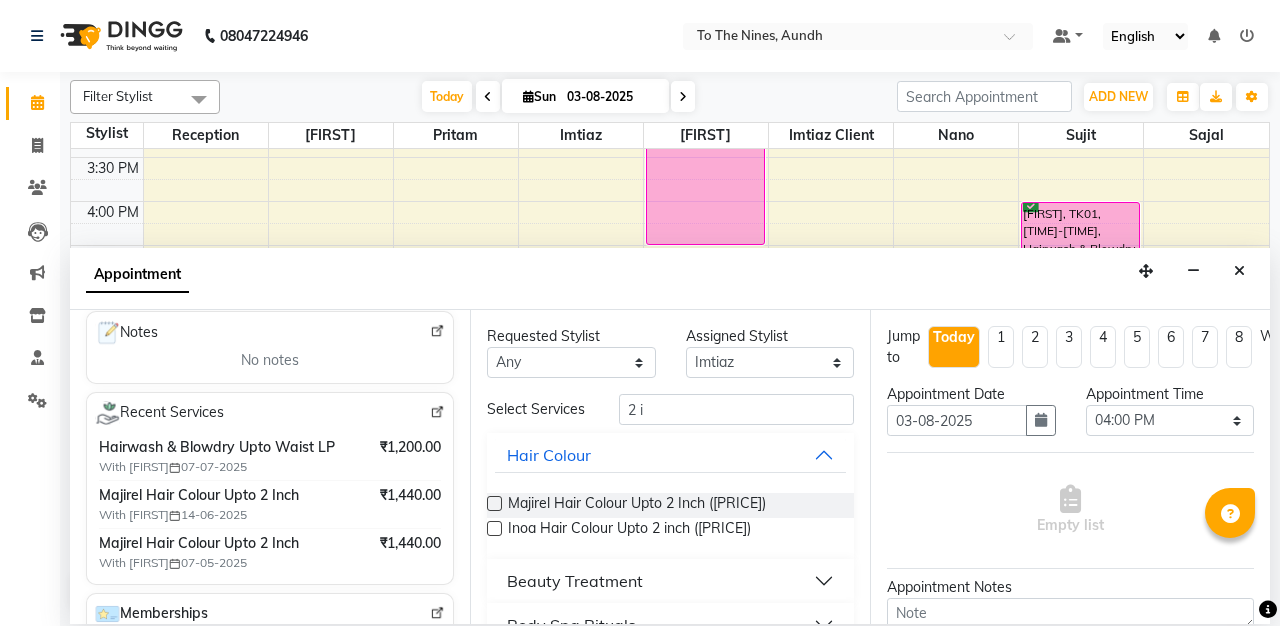 click at bounding box center (494, 503) 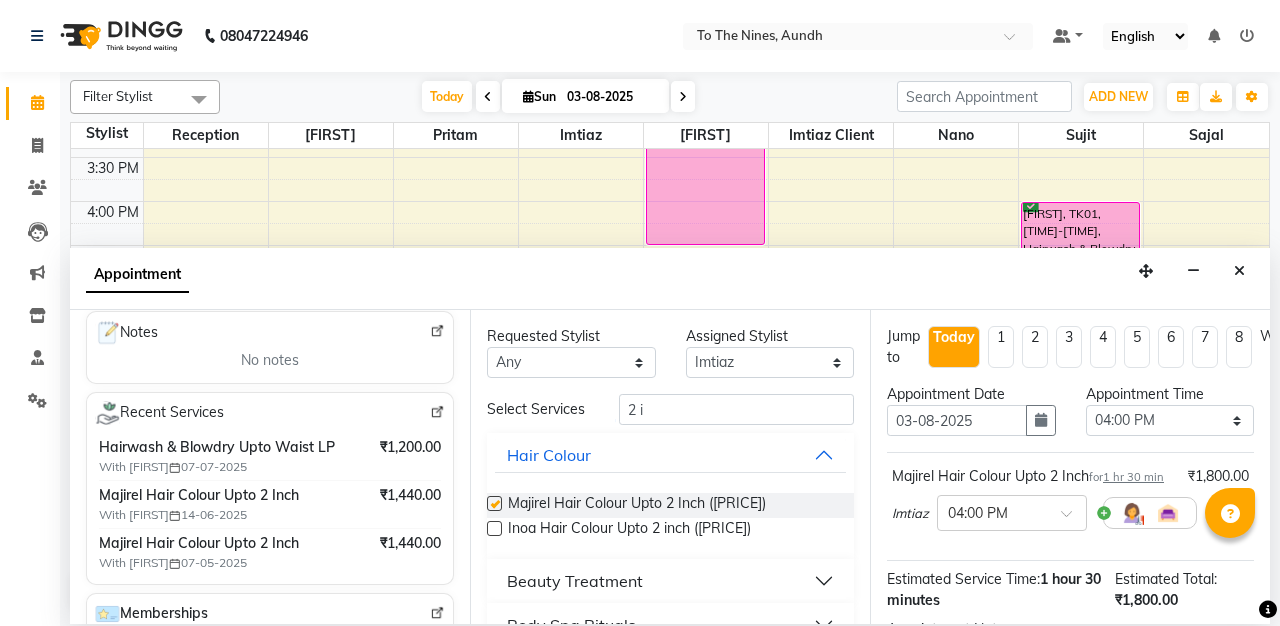 checkbox on "false" 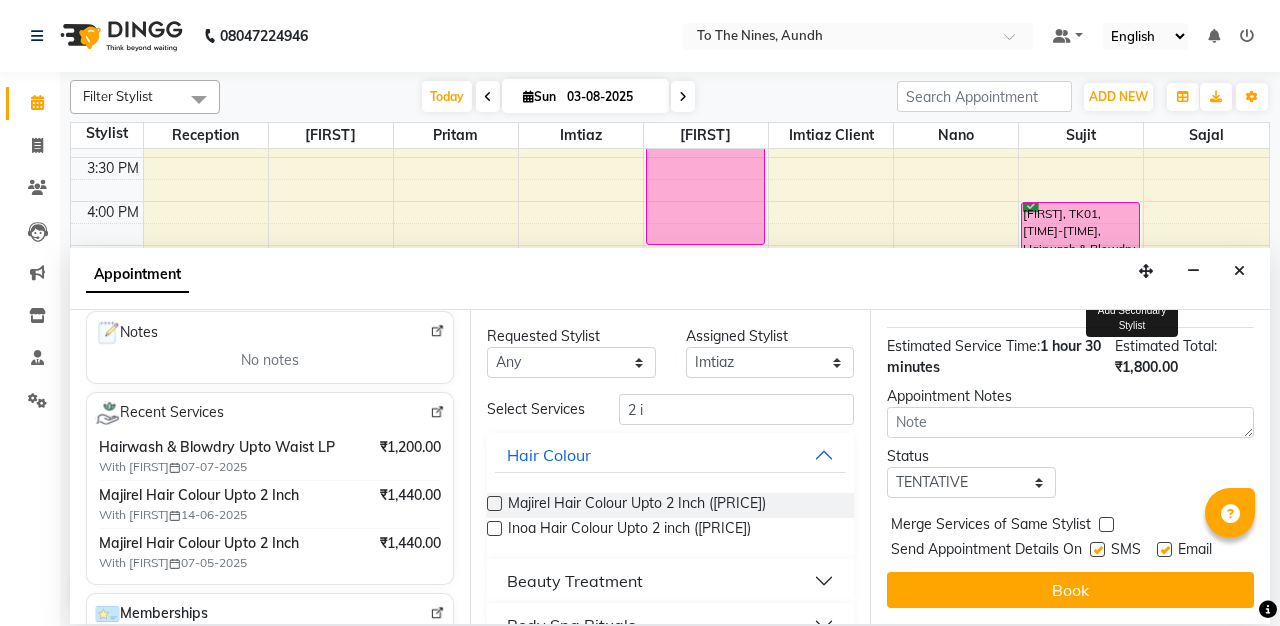 scroll, scrollTop: 233, scrollLeft: 0, axis: vertical 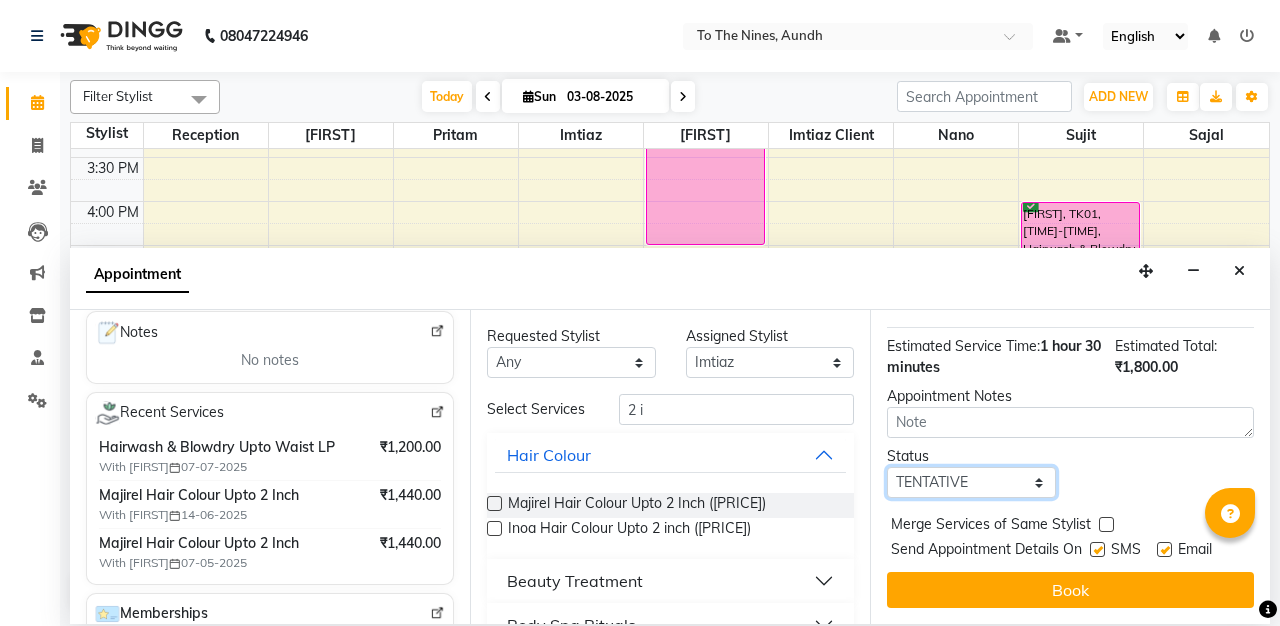 click on "Select TENTATIVE CONFIRM CHECK-IN UPCOMING" at bounding box center [971, 482] 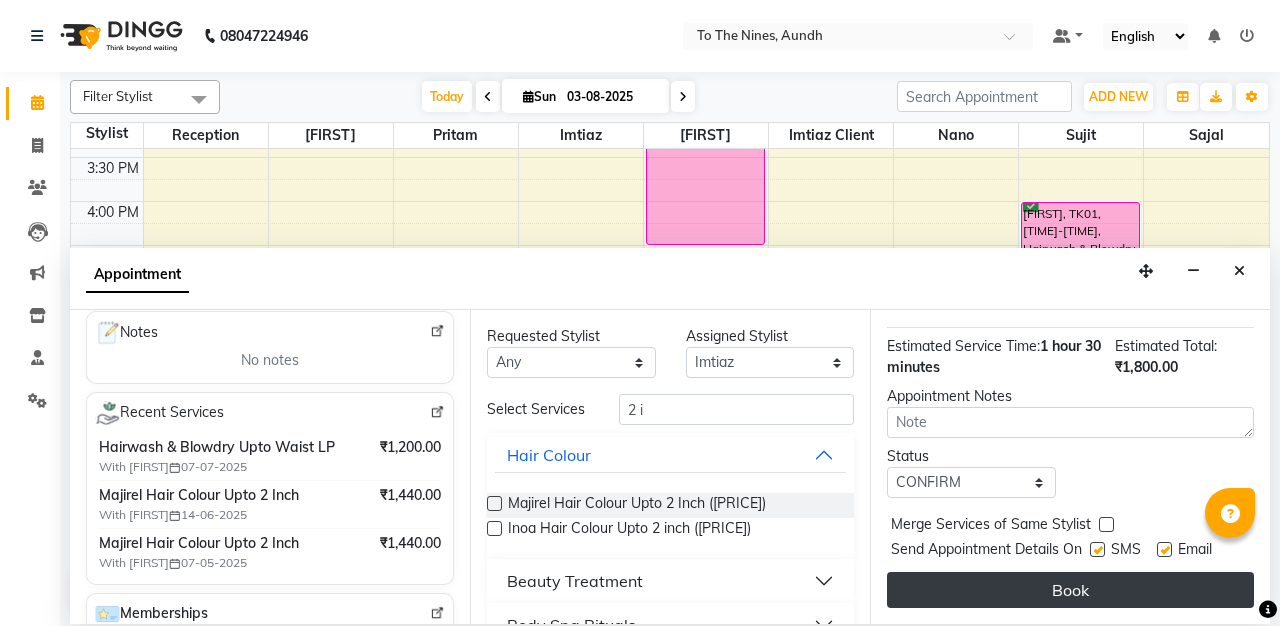 click on "Book" at bounding box center (1070, 590) 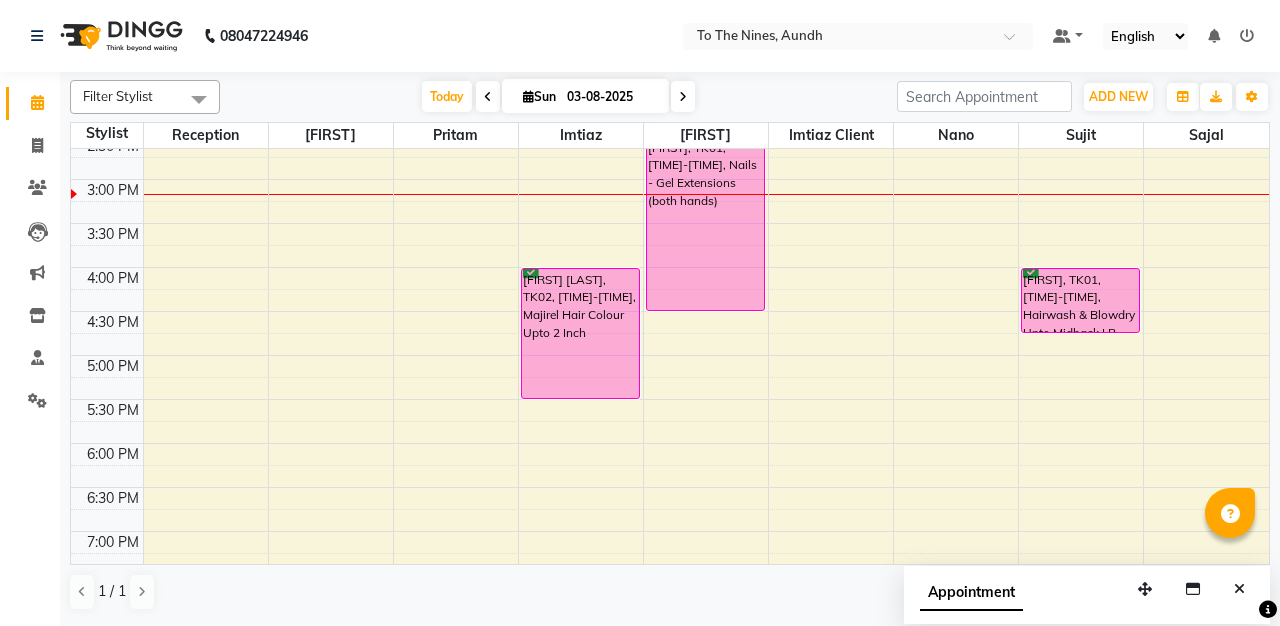 scroll, scrollTop: 758, scrollLeft: 0, axis: vertical 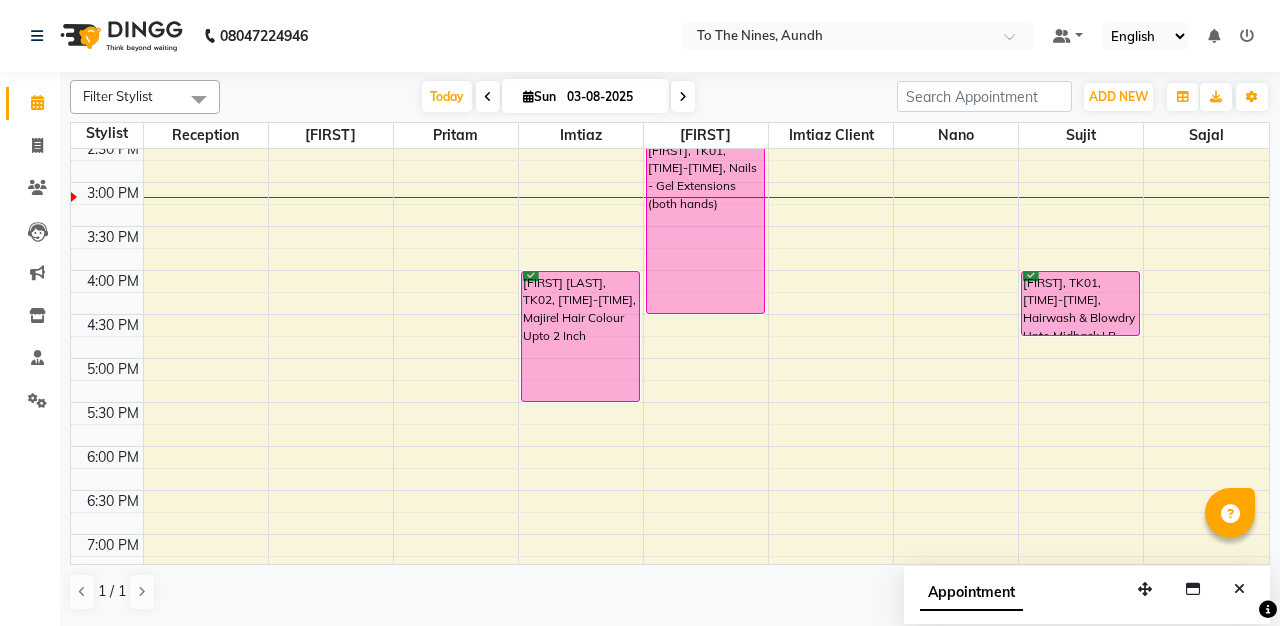 click on "6:00 AM 6:30 AM 7:00 AM 7:30 AM 8:00 AM 8:30 AM 9:00 AM 9:30 AM 10:00 AM 10:30 AM 11:00 AM 11:30 AM 12:00 PM 12:30 PM 1:00 PM 1:30 PM 2:00 PM 2:30 PM 3:00 PM 3:30 PM 4:00 PM 4:30 PM 5:00 PM 5:30 PM 6:00 PM 6:30 PM 7:00 PM 7:30 PM 8:00 PM 8:30 PM     [FIRST] [LAST], TK02, [TIME]-[TIME], Majirel Hair Colour Upto 2 Inch     [FIRST], TK01, [TIME]-[TIME], Nails - Gel Extensions (both hands)     [FIRST], TK01, [TIME]-[TIME], Hairwash & Blowdry Upto Midback LP" at bounding box center (670, 50) 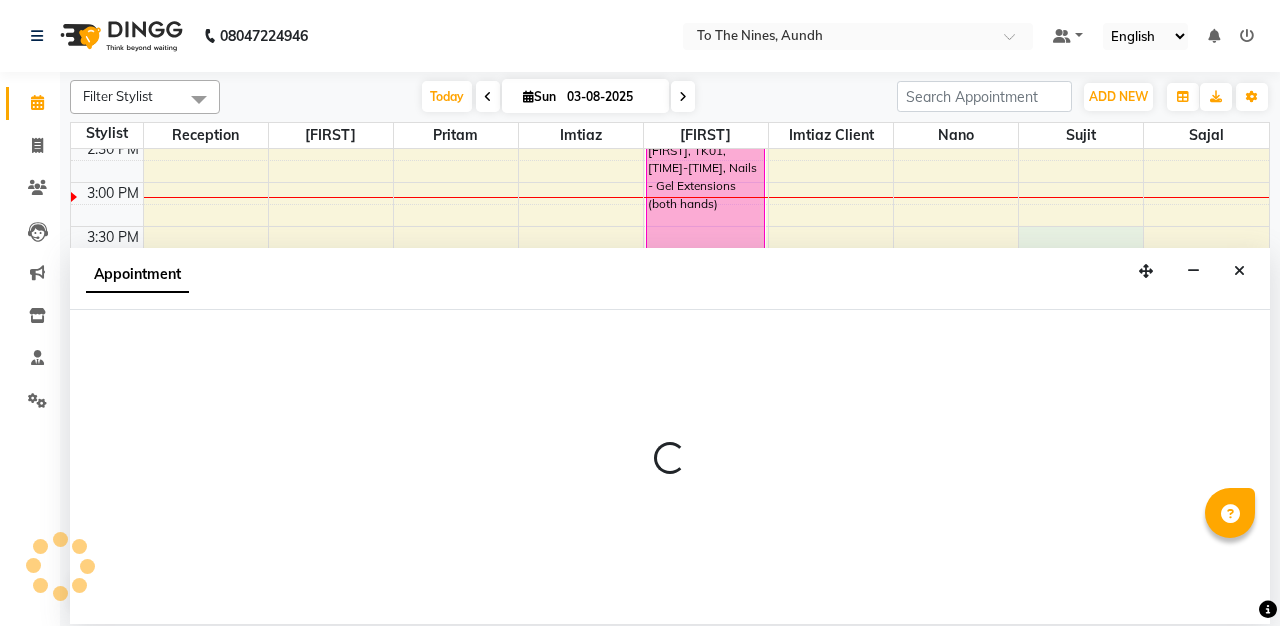 select on "[NUMBER]" 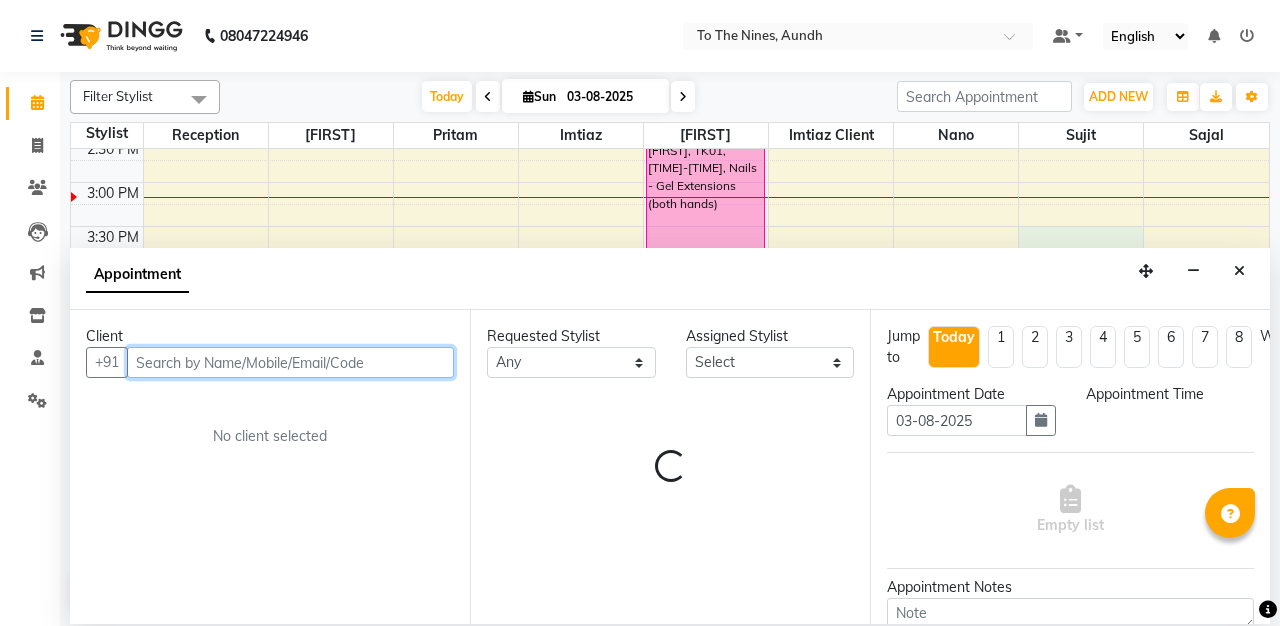 select on "930" 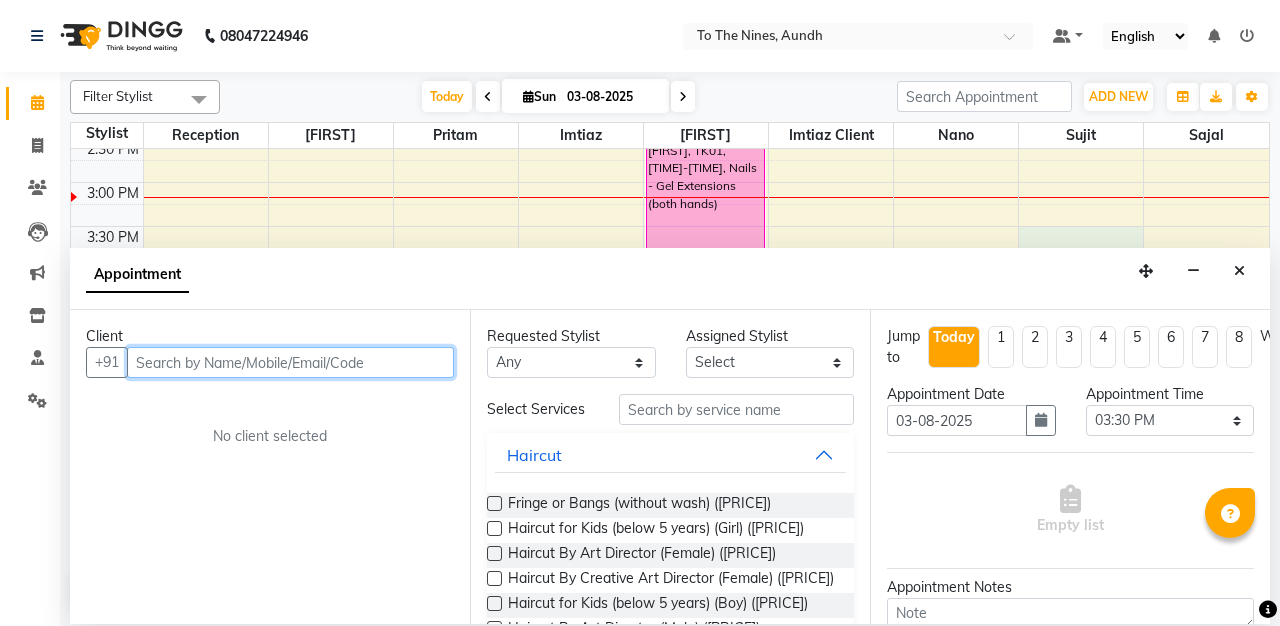 click at bounding box center (290, 362) 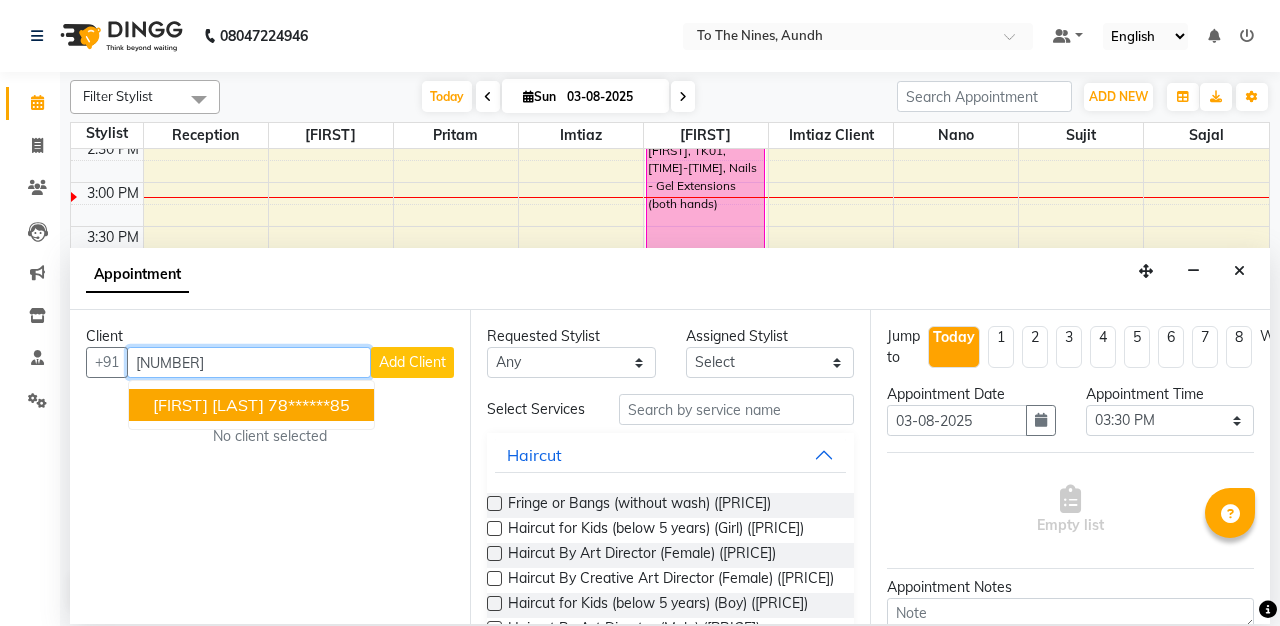 click on "78******85" at bounding box center [309, 405] 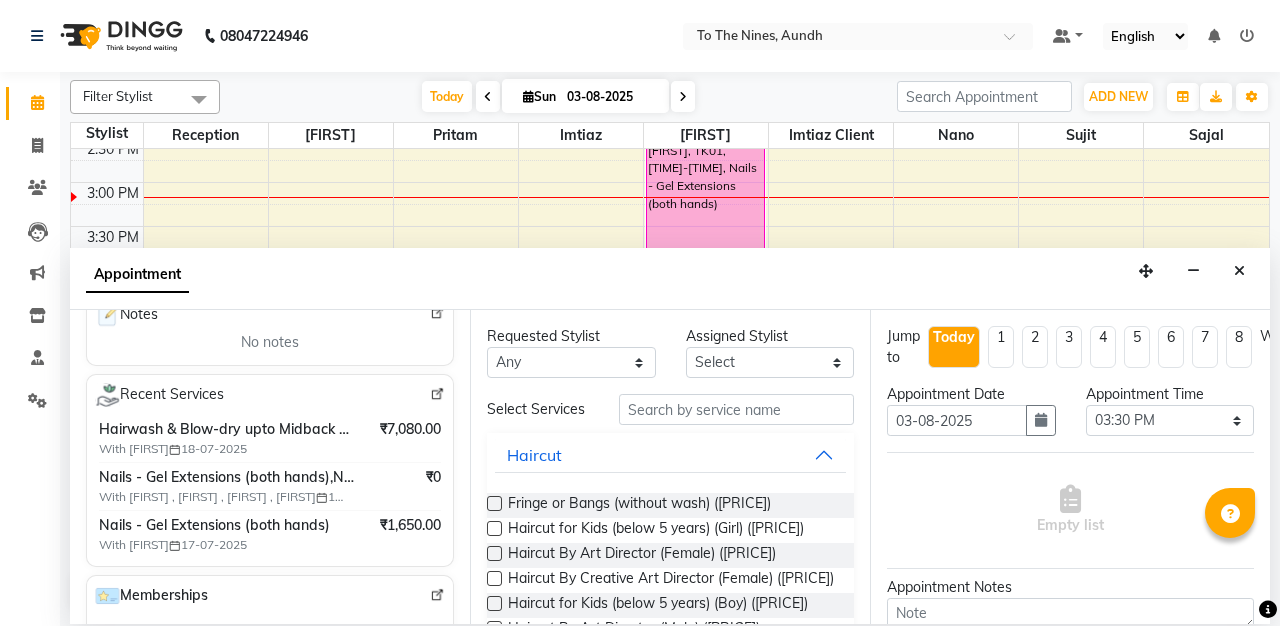 scroll, scrollTop: 326, scrollLeft: 0, axis: vertical 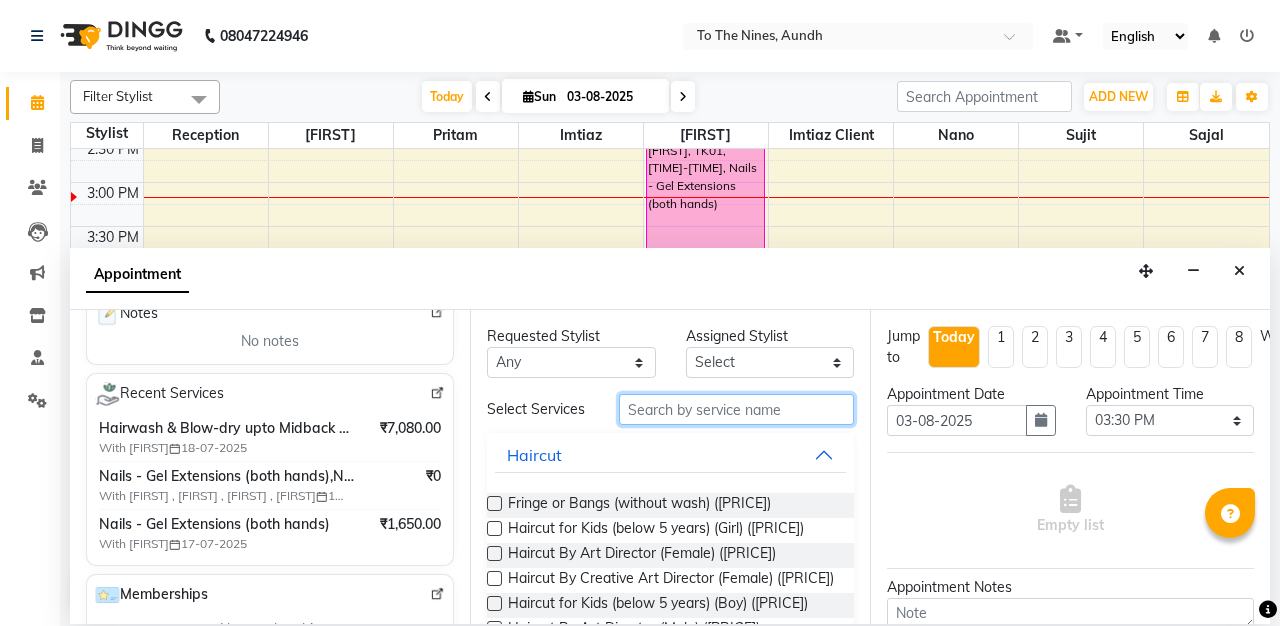 click at bounding box center [736, 409] 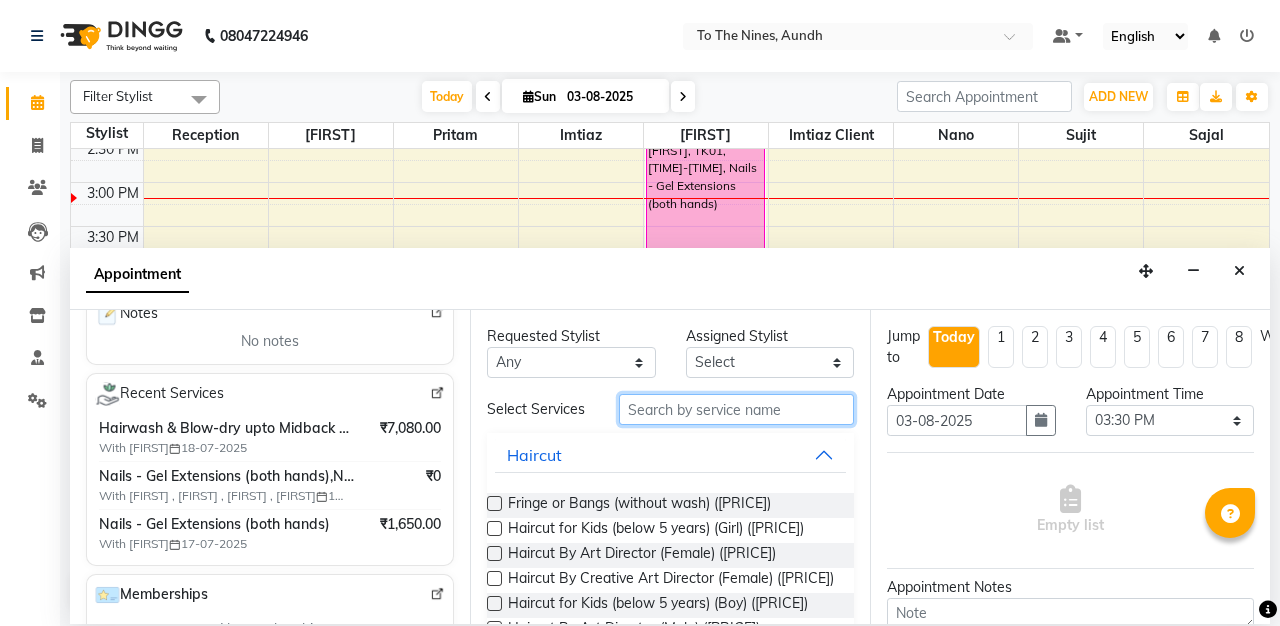 click at bounding box center (736, 409) 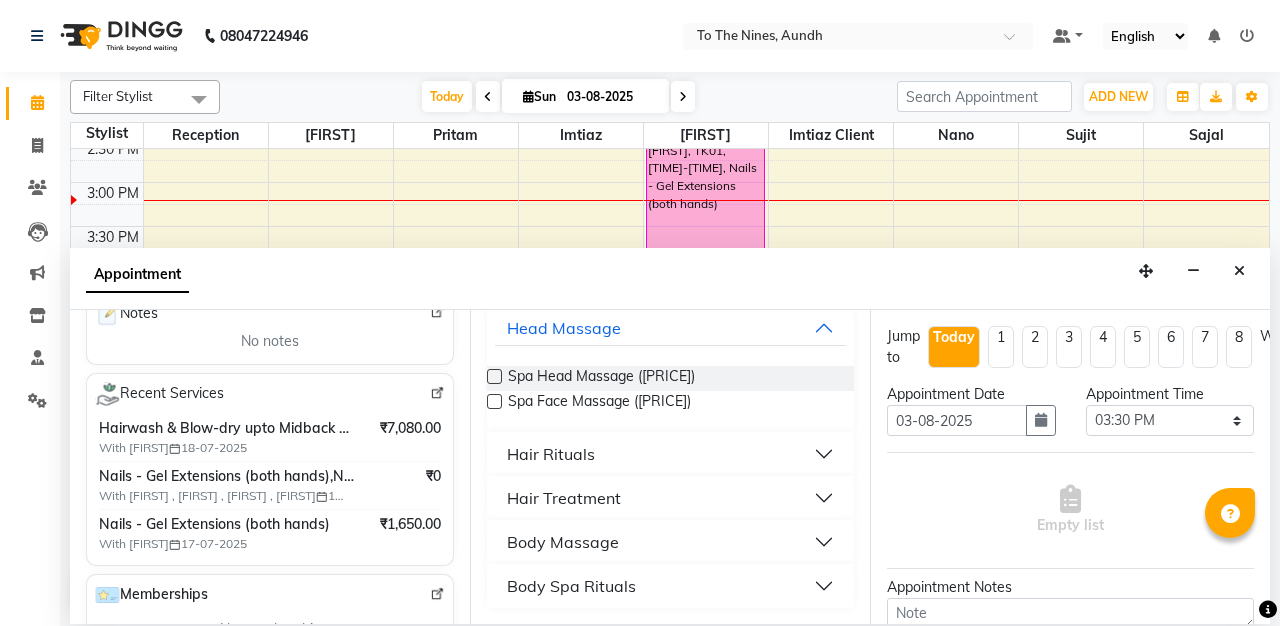 scroll, scrollTop: 127, scrollLeft: 0, axis: vertical 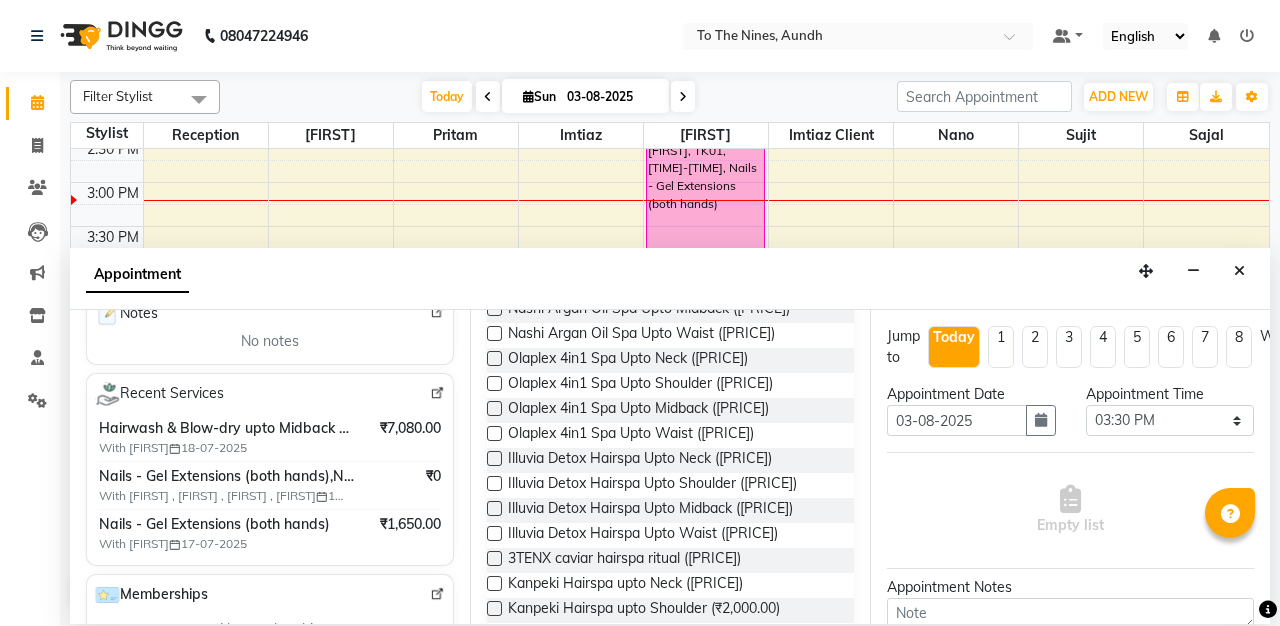 click at bounding box center (494, 508) 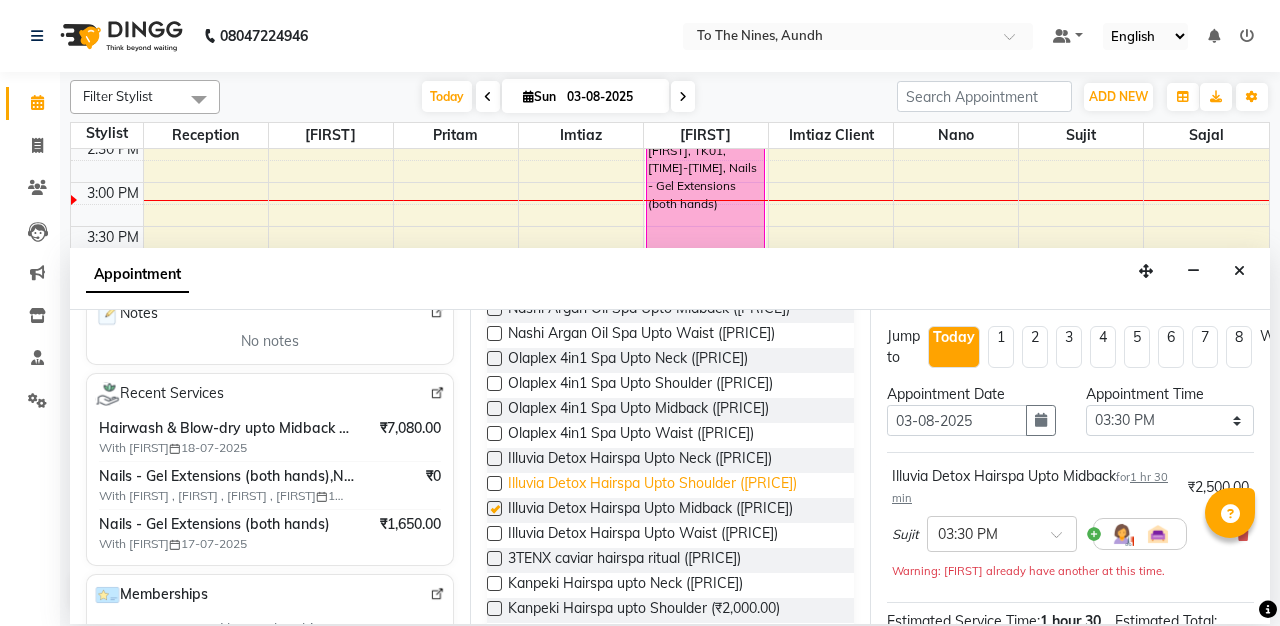 checkbox on "false" 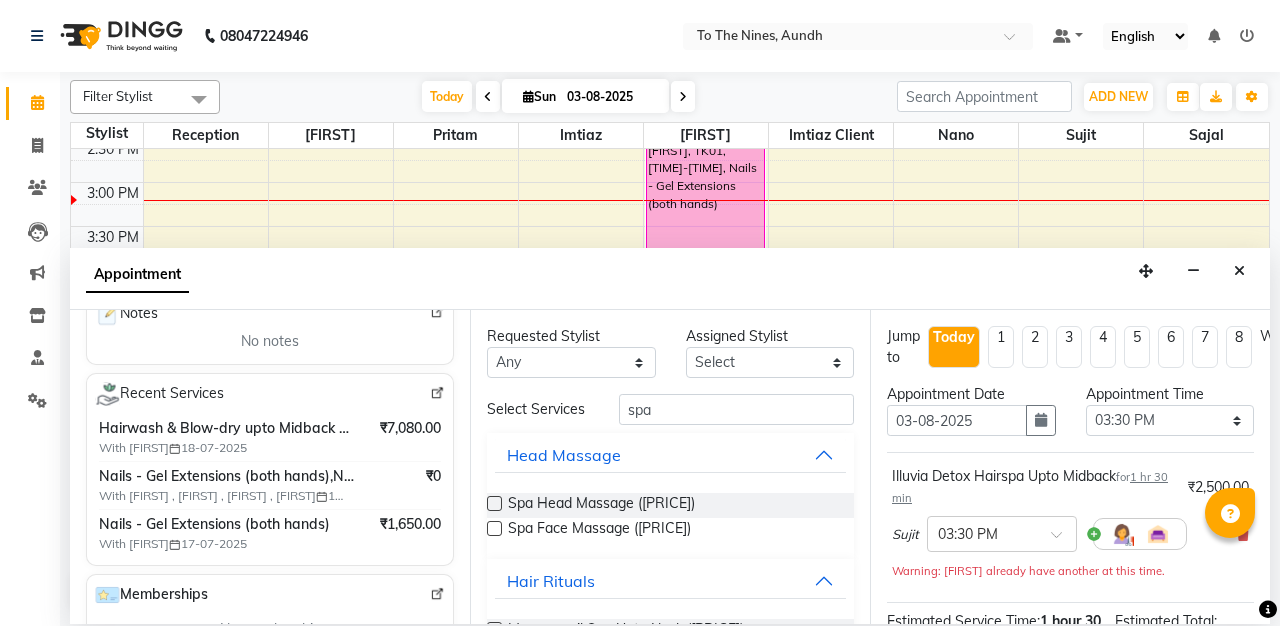 scroll, scrollTop: 0, scrollLeft: 0, axis: both 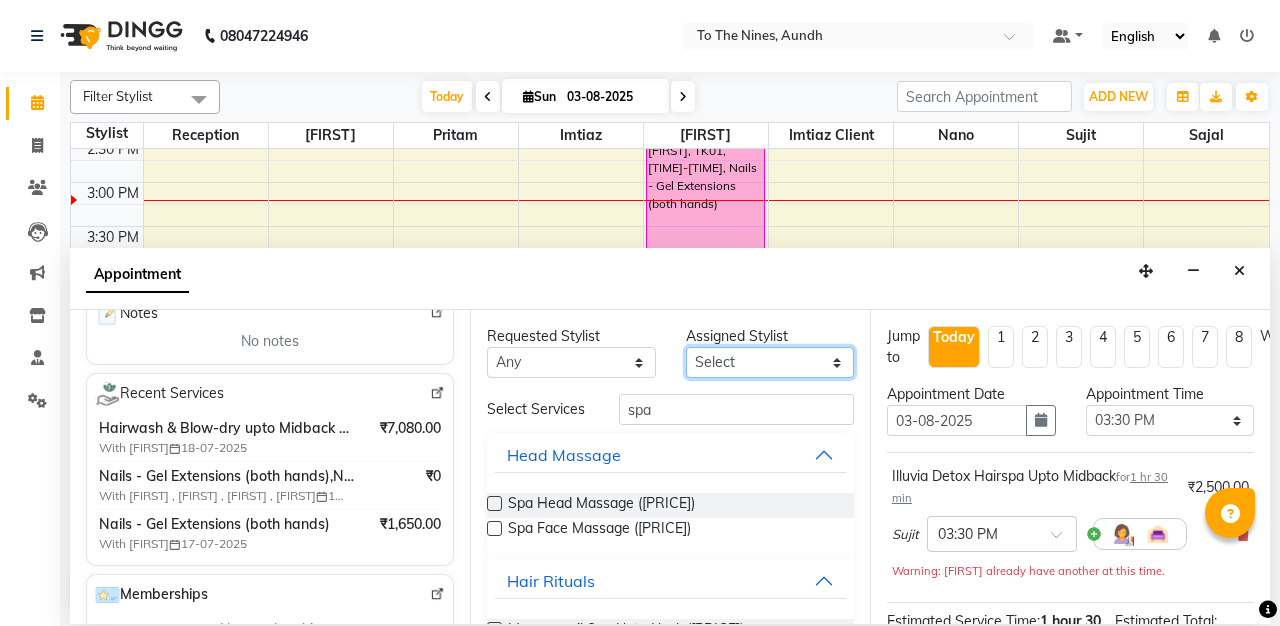 click on "Select [NAME] [NAME] client Nano [FIRST]  [FIRST] Reception [FIRST] [FIRST]  [FIRST]" at bounding box center (770, 362) 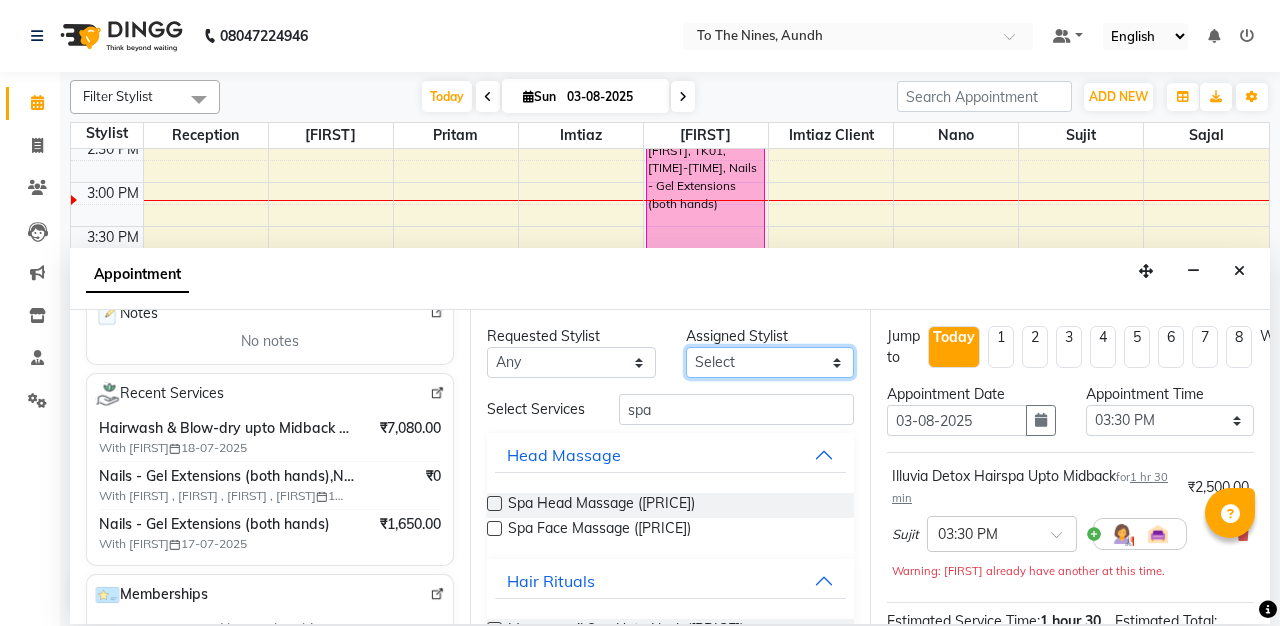 select on "55206" 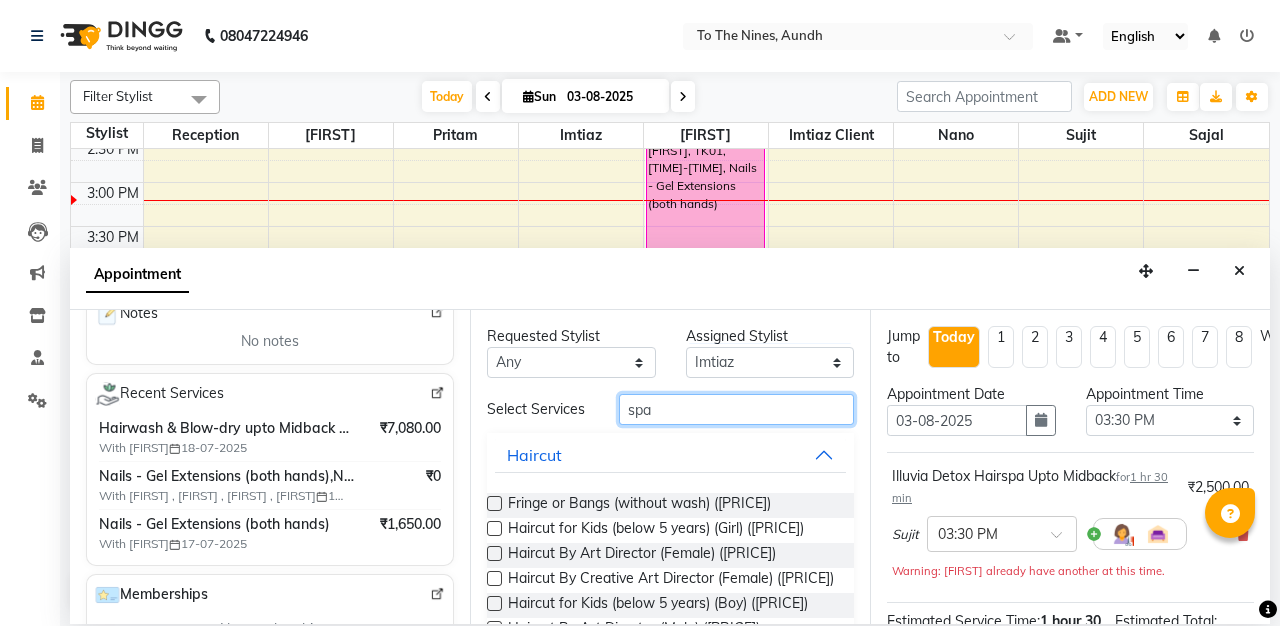 click on "spa" at bounding box center (736, 409) 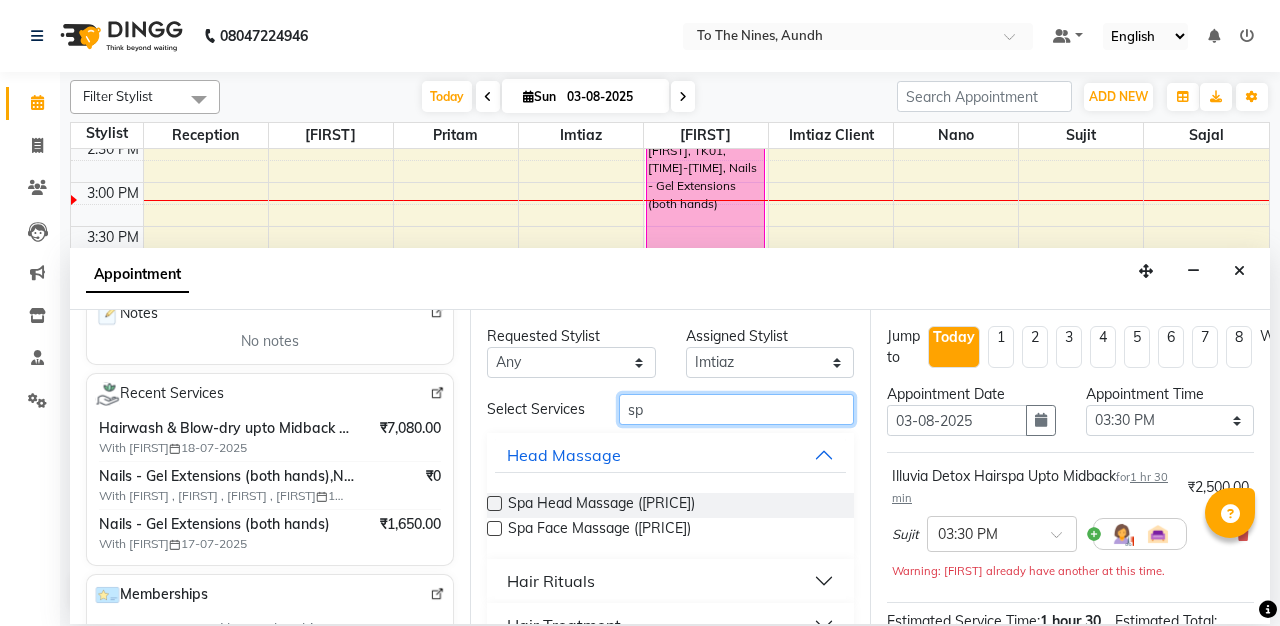 type on "s" 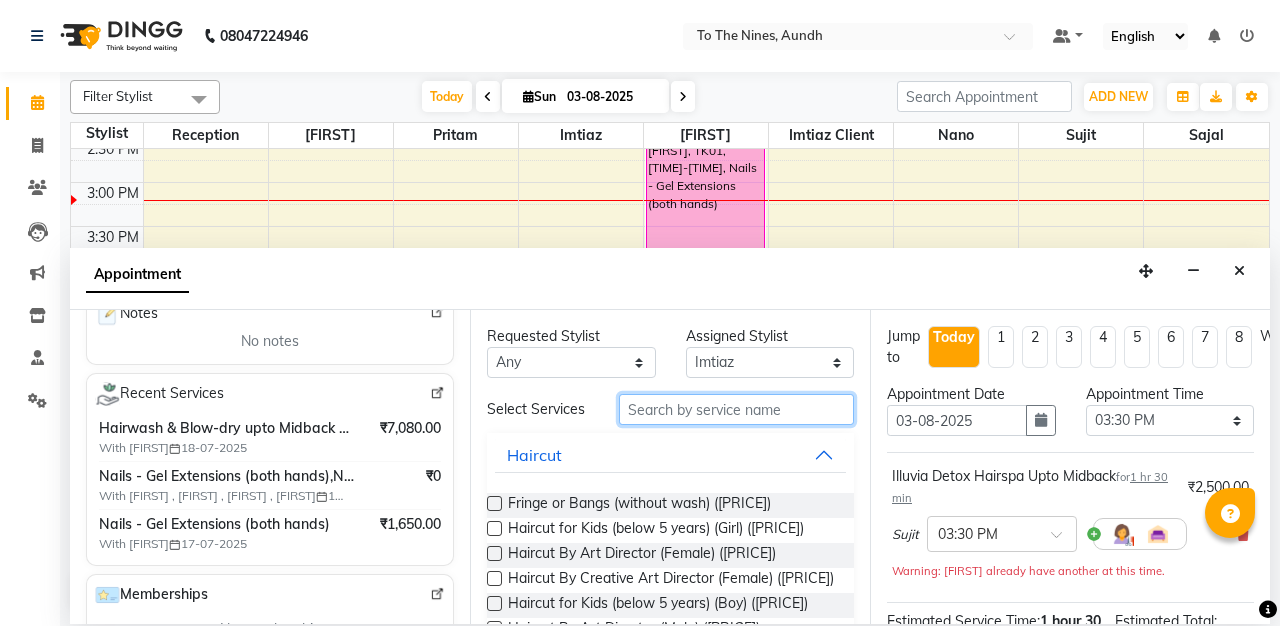 type on "a" 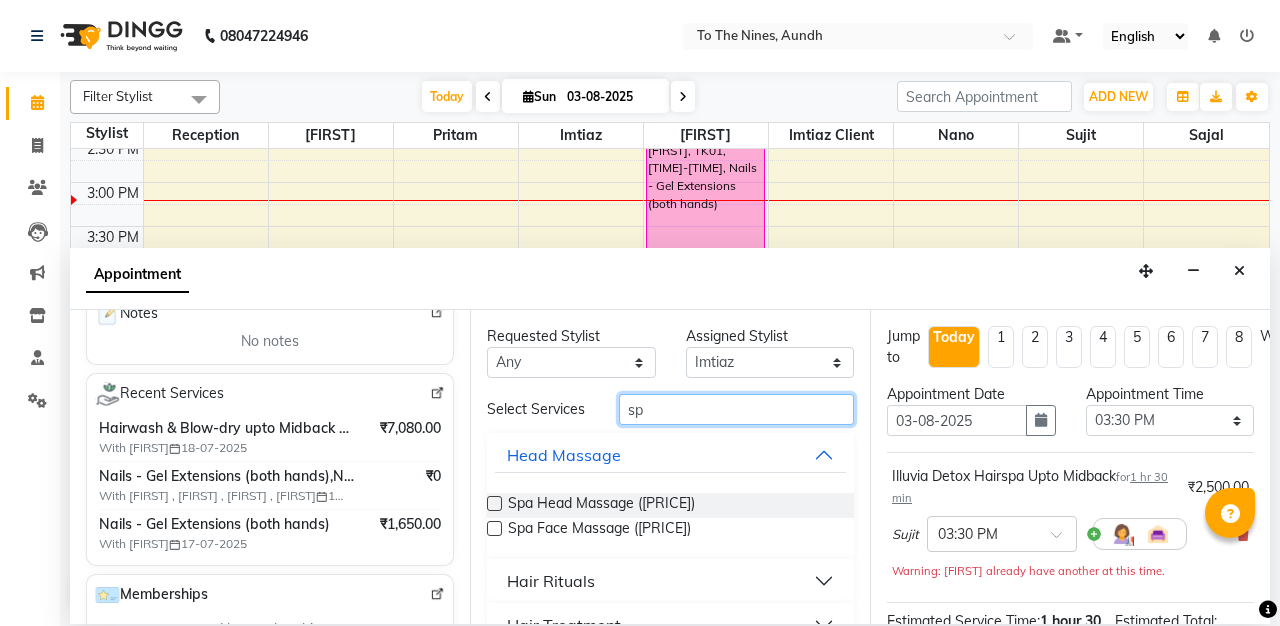type on "spa" 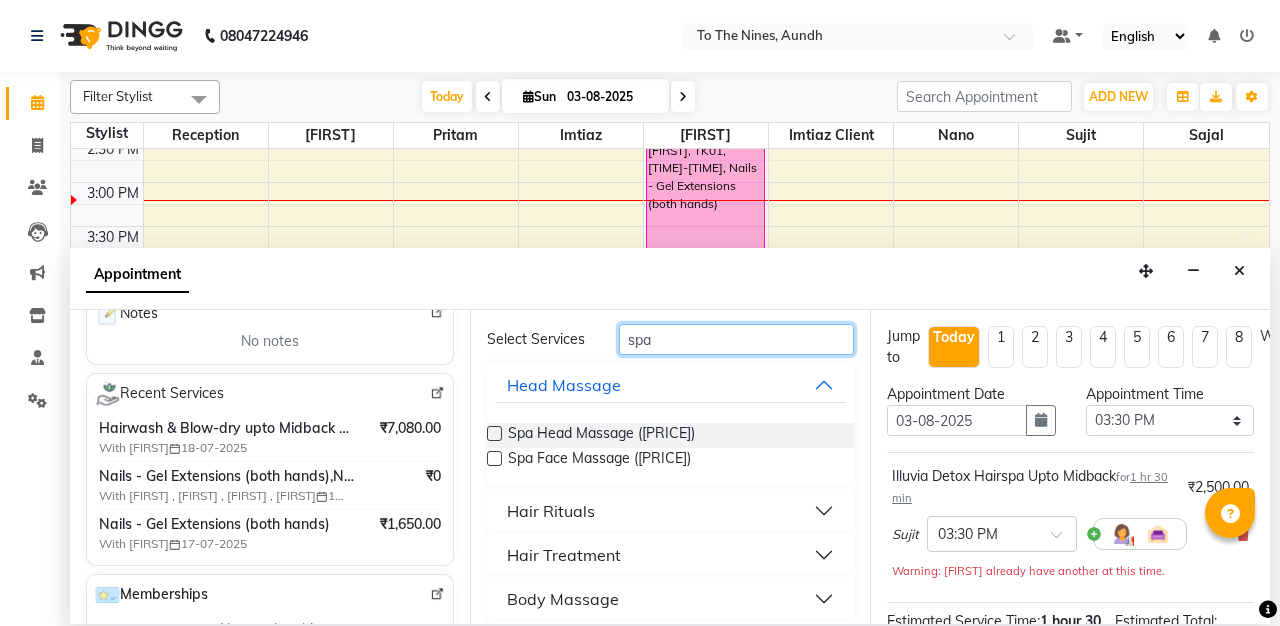 scroll, scrollTop: 90, scrollLeft: 0, axis: vertical 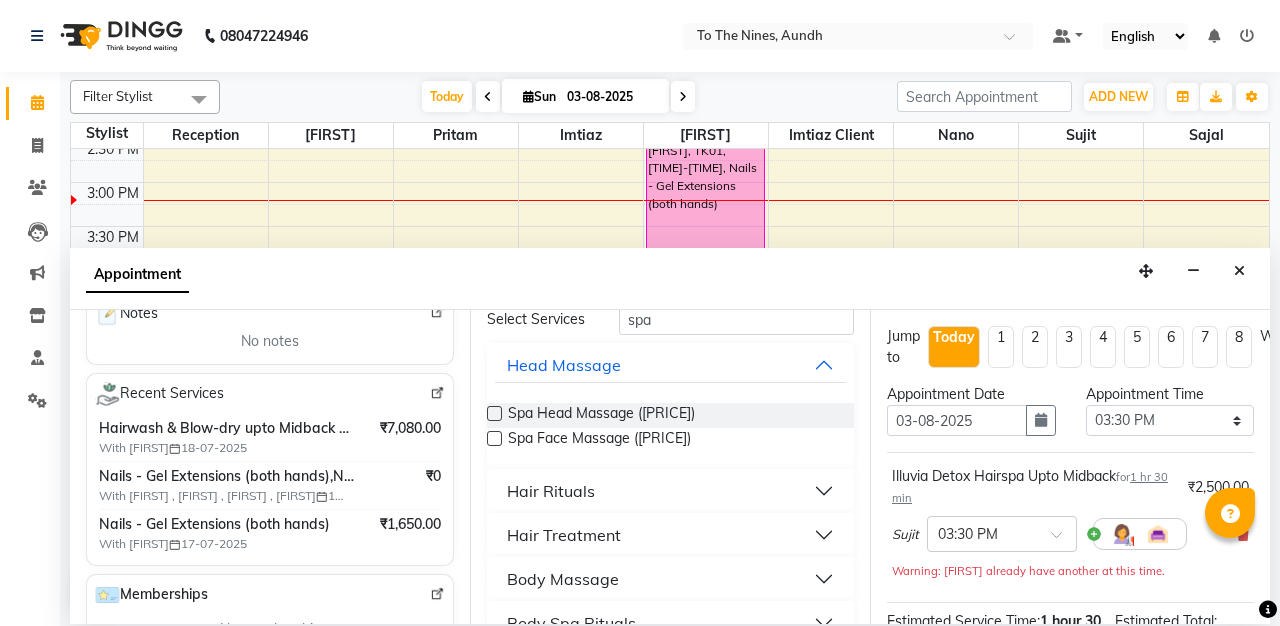 click on "Hair Rituals" at bounding box center (670, 491) 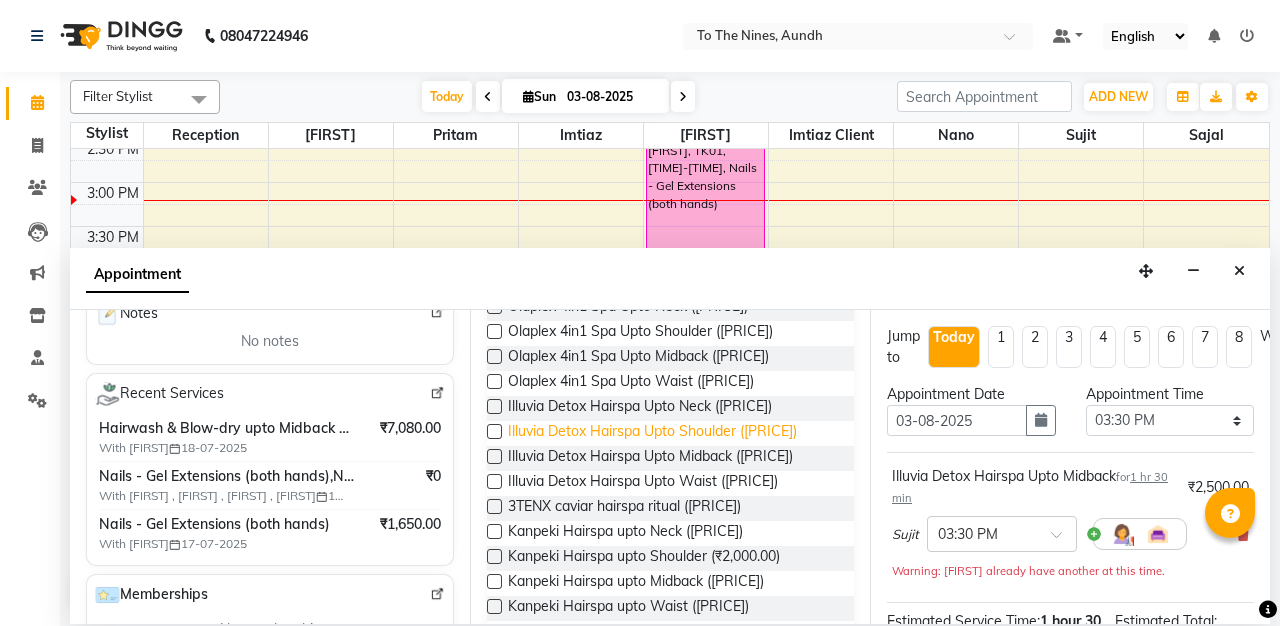 scroll, scrollTop: 526, scrollLeft: 0, axis: vertical 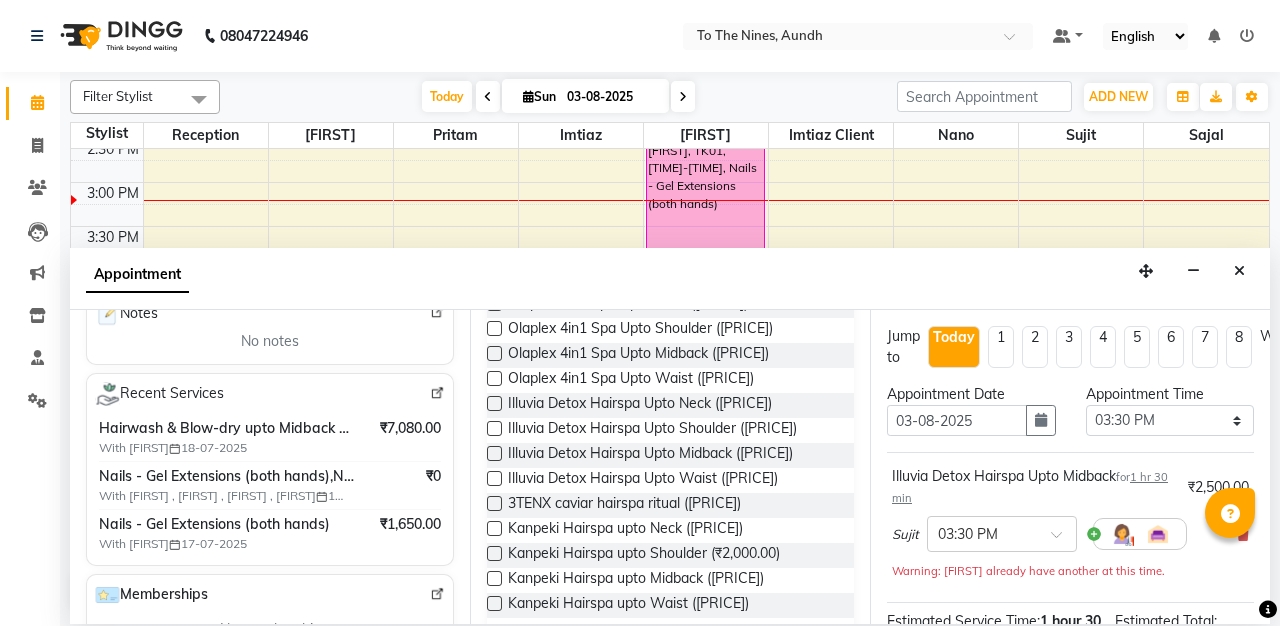 click at bounding box center (494, 453) 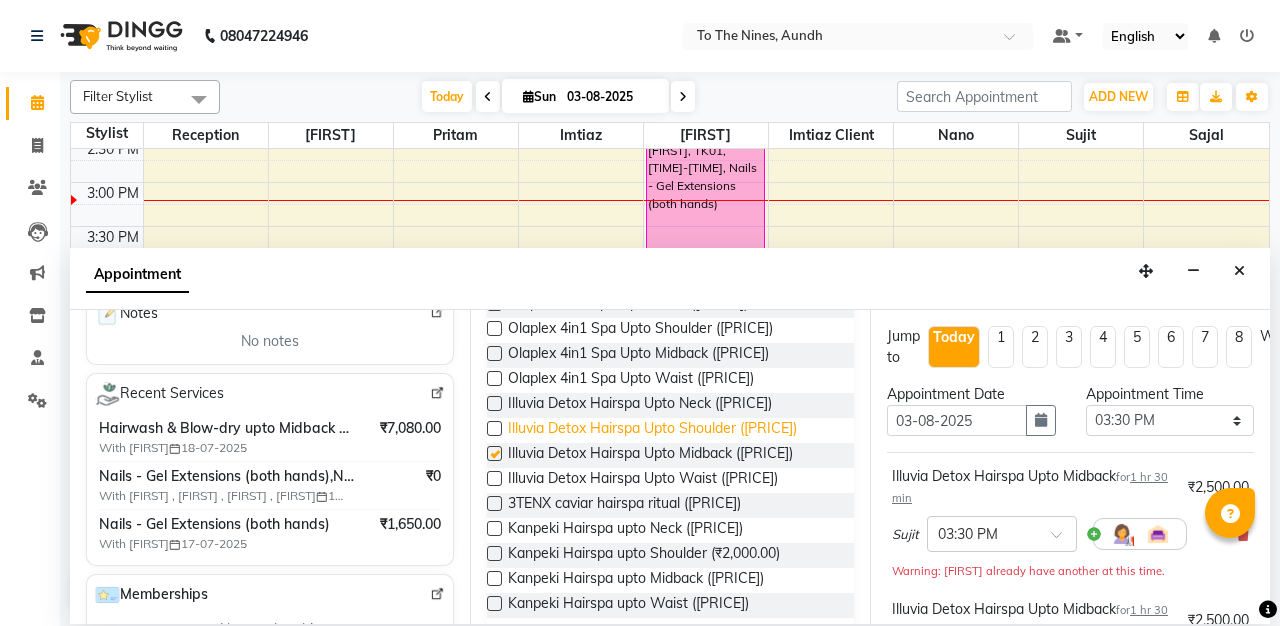 checkbox on "false" 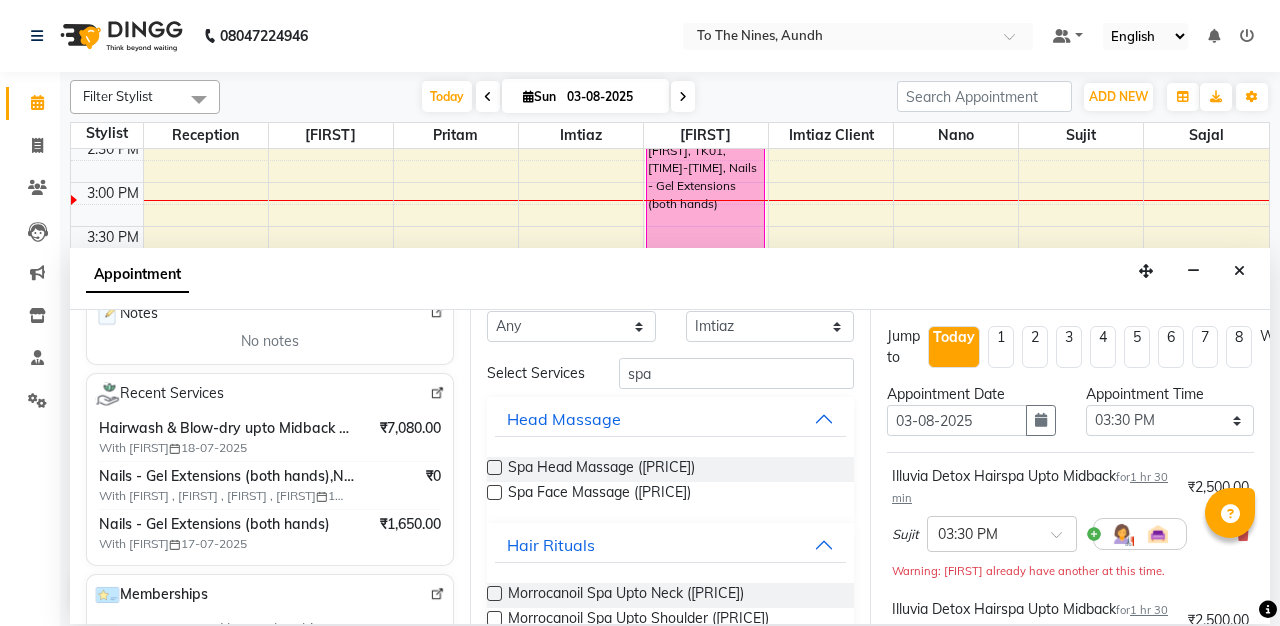 scroll, scrollTop: 0, scrollLeft: 0, axis: both 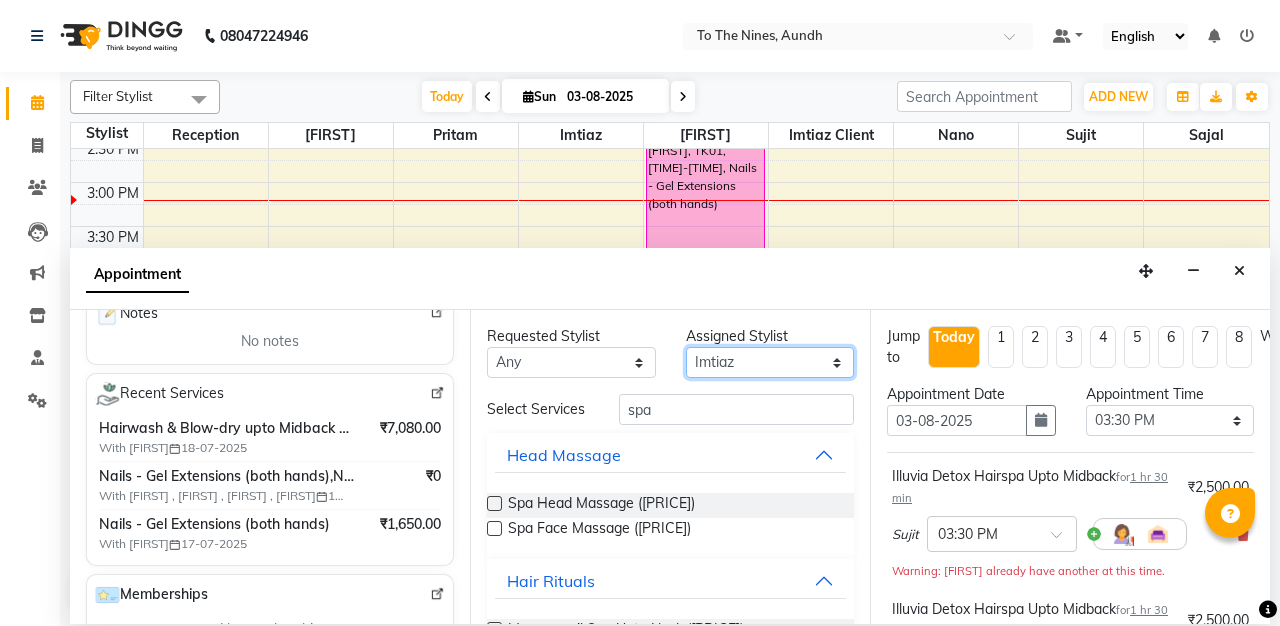 click on "Select [NAME] [NAME] client Nano [FIRST]  [FIRST] Reception [FIRST] [FIRST]  [FIRST]" at bounding box center [770, 362] 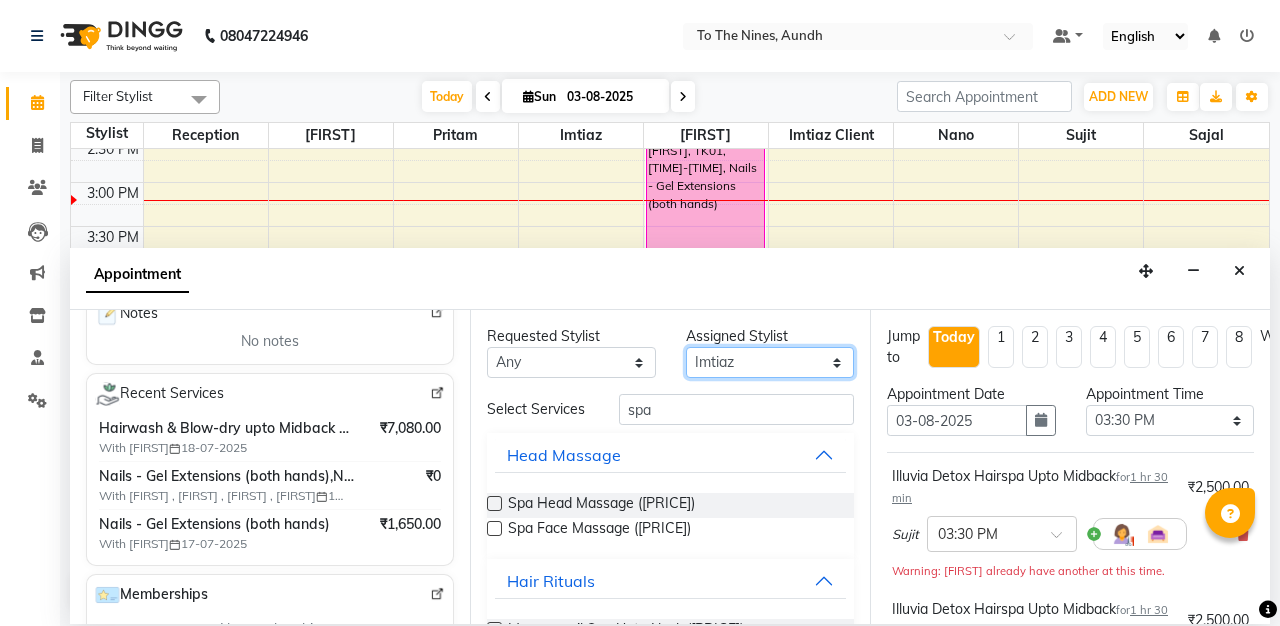 select on "[NUMBER]" 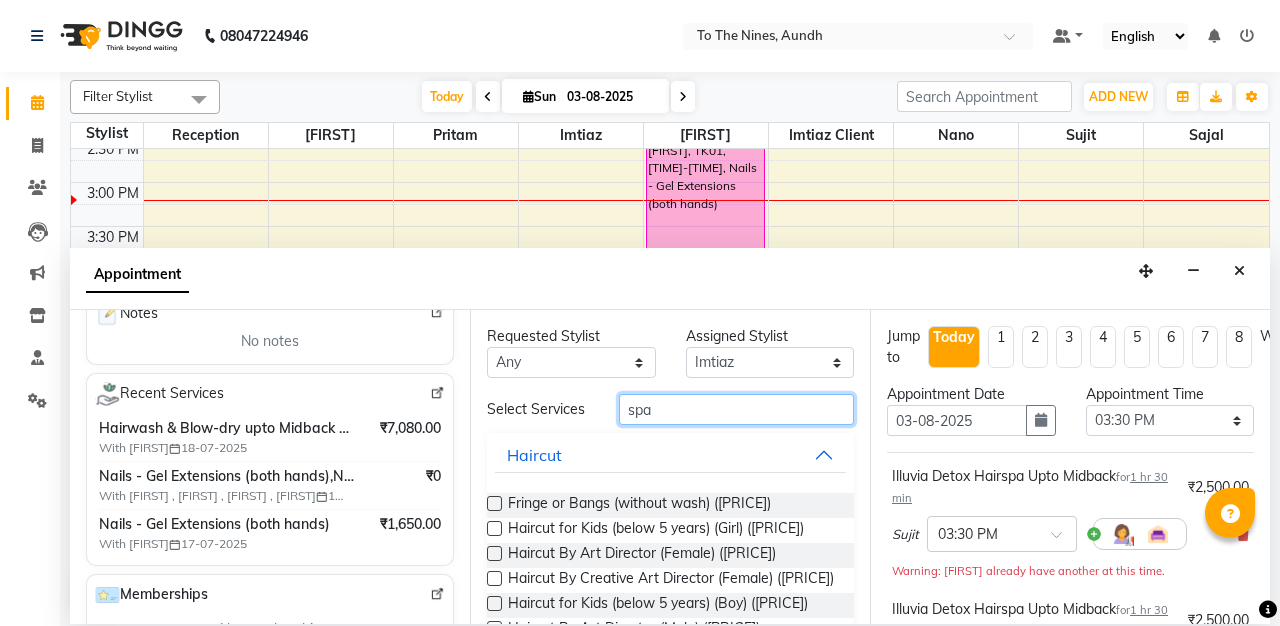 click on "spa" at bounding box center [736, 409] 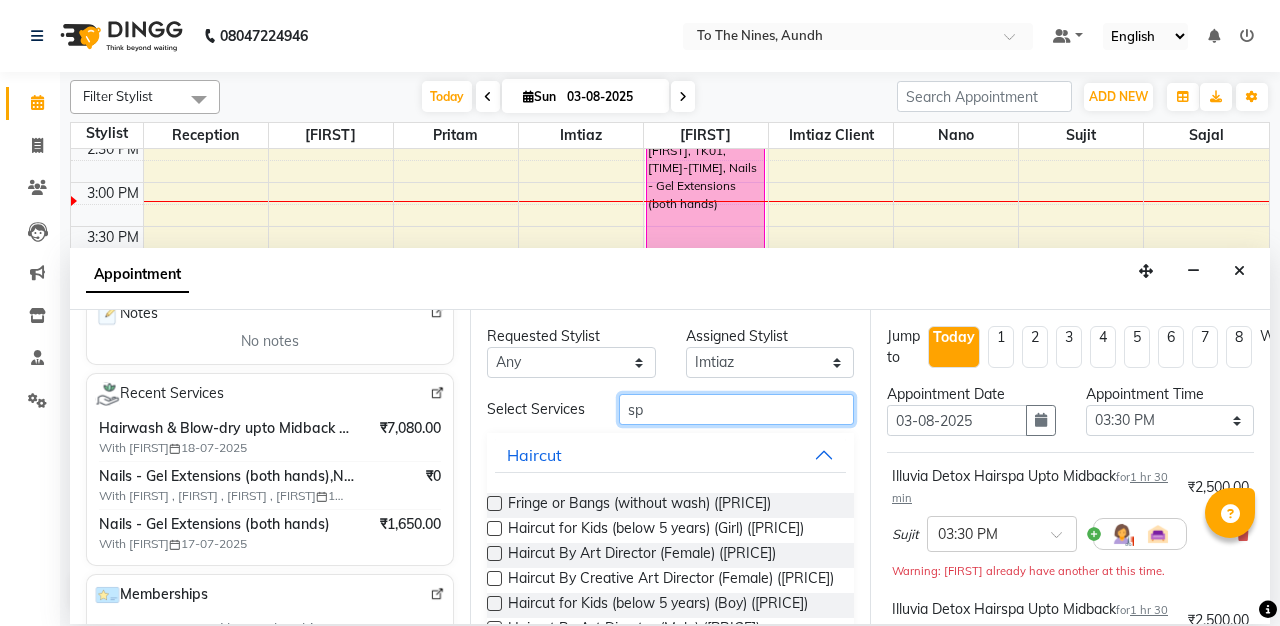 type on "s" 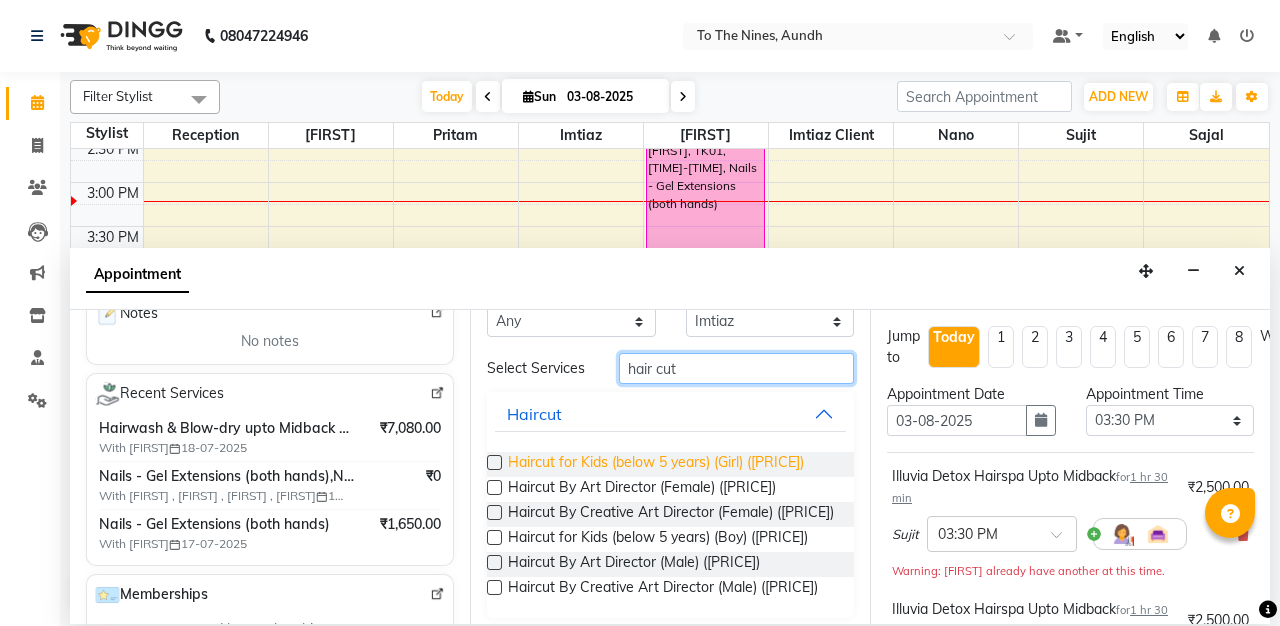 scroll, scrollTop: 44, scrollLeft: 0, axis: vertical 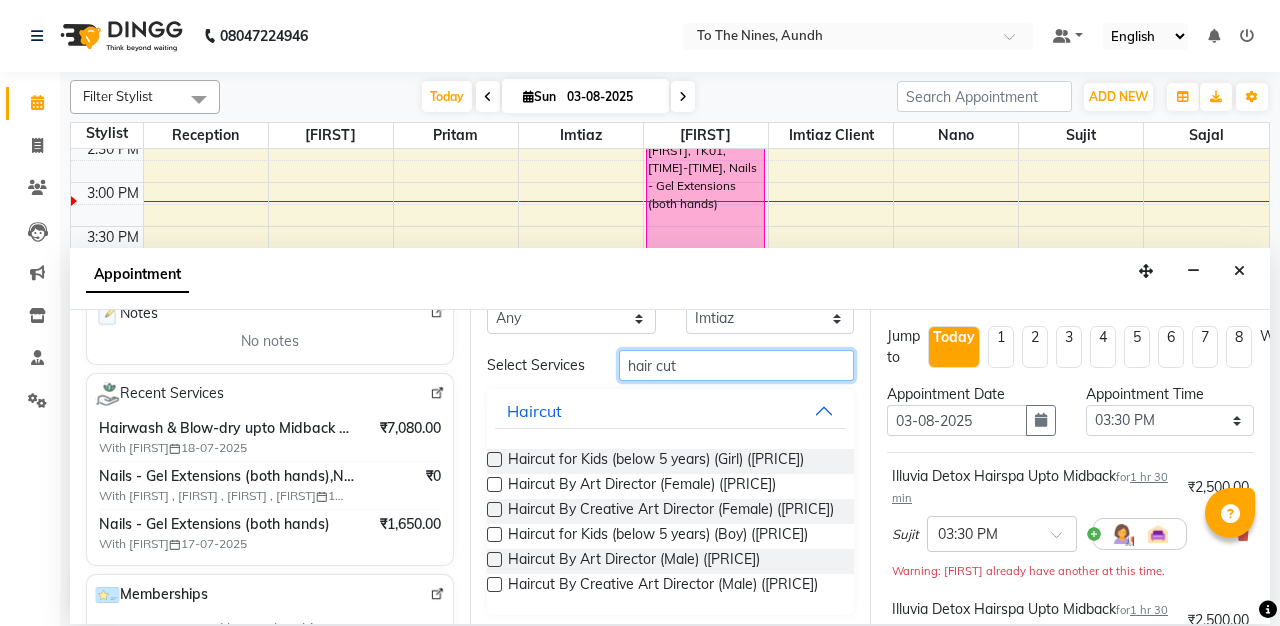 type on "hair cut" 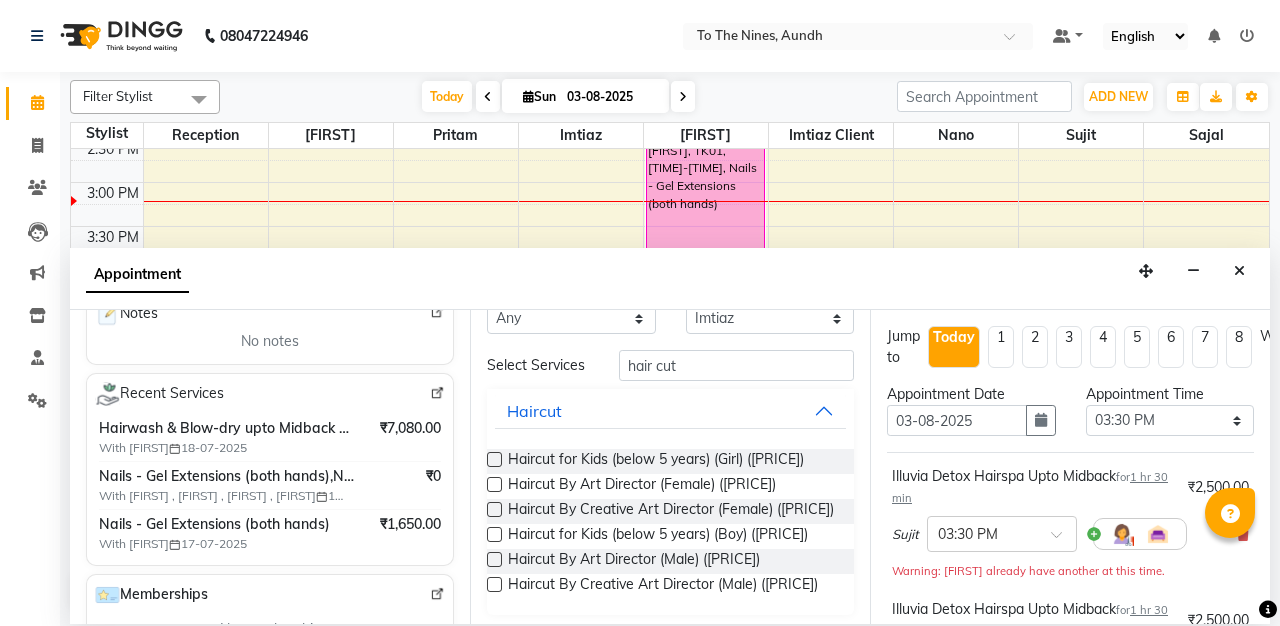 click at bounding box center (494, 559) 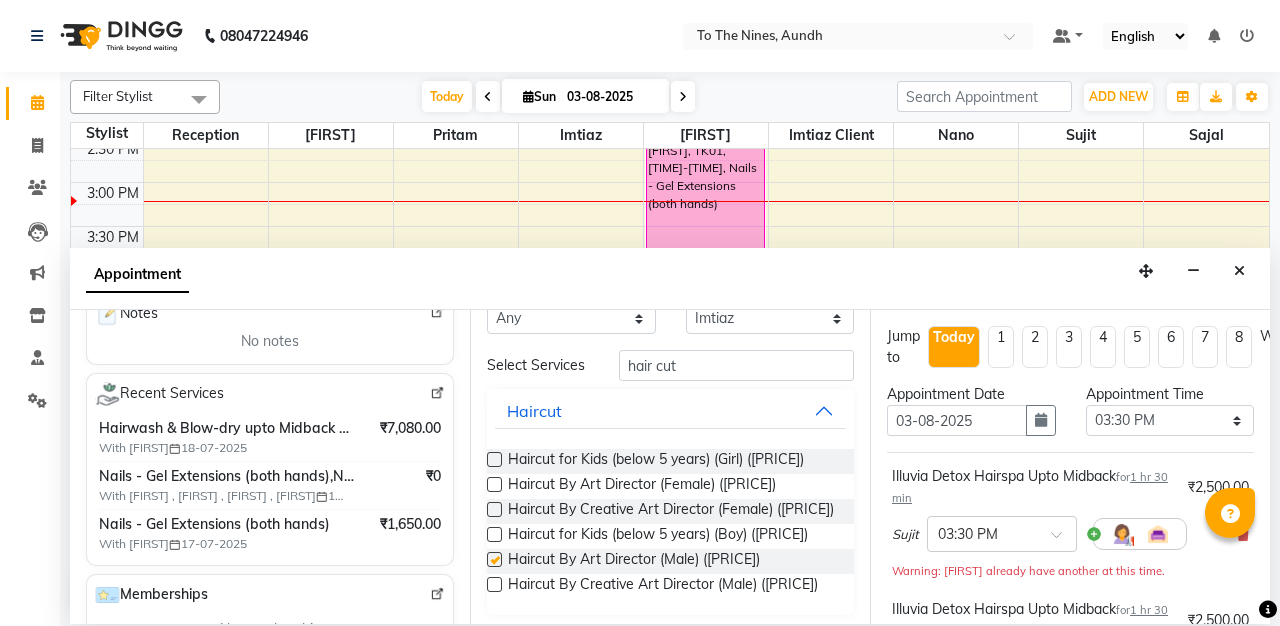 checkbox on "false" 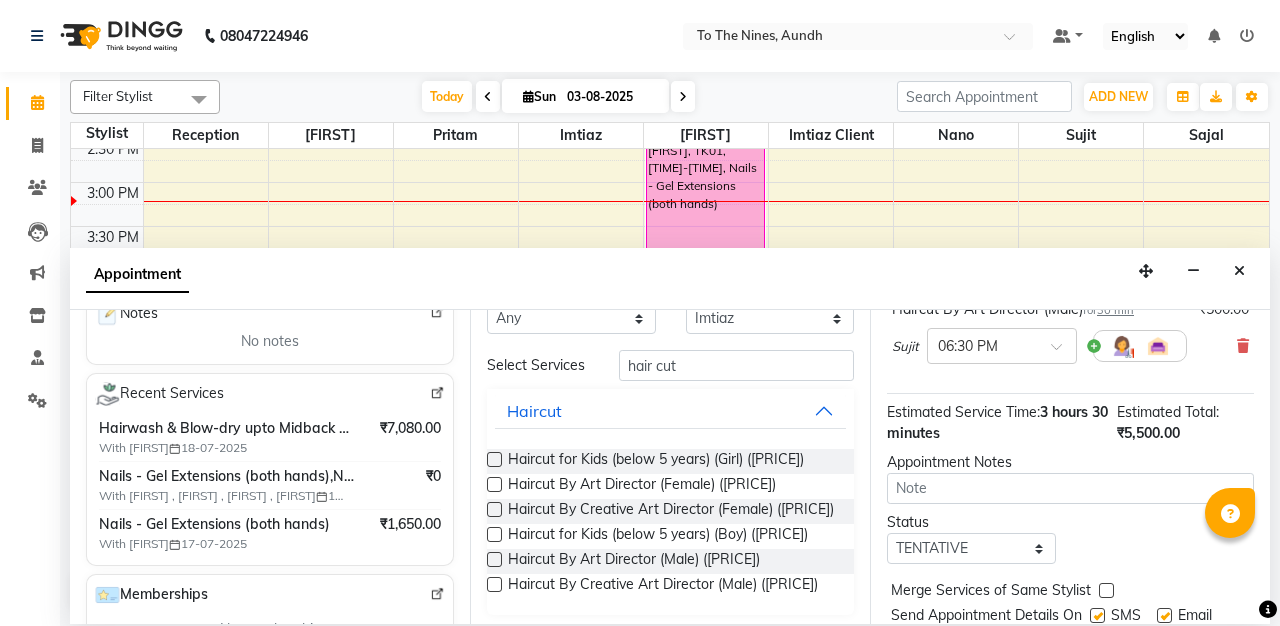scroll, scrollTop: 430, scrollLeft: 0, axis: vertical 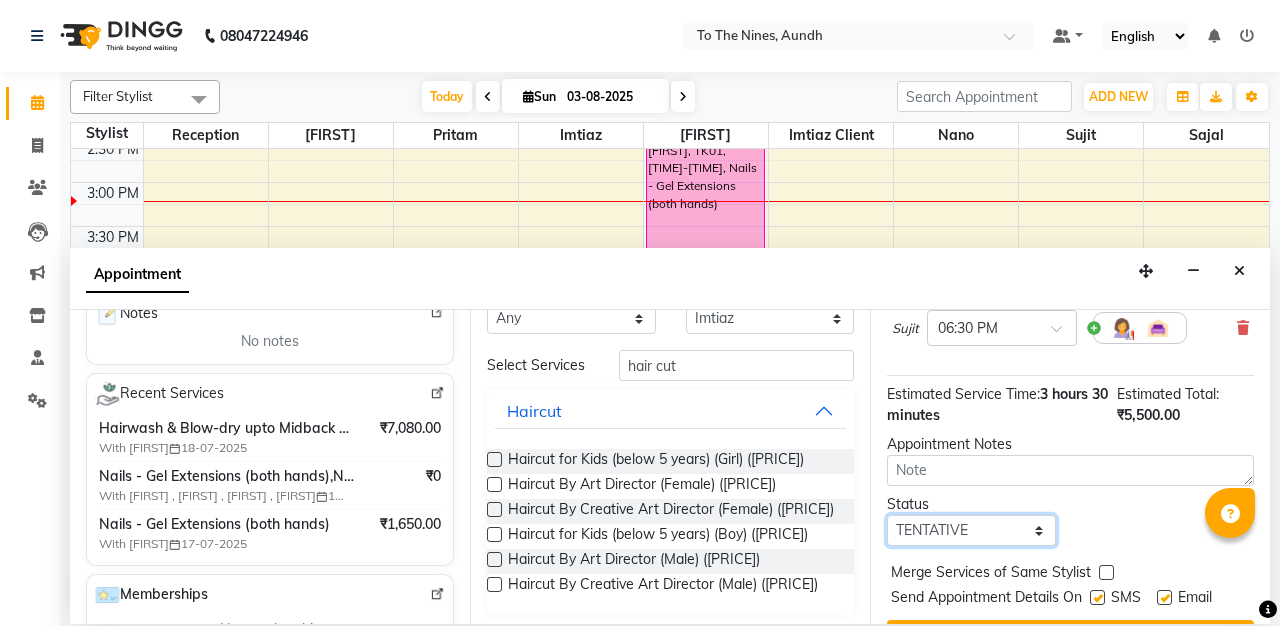 click on "Select TENTATIVE CONFIRM CHECK-IN UPCOMING" at bounding box center (971, 530) 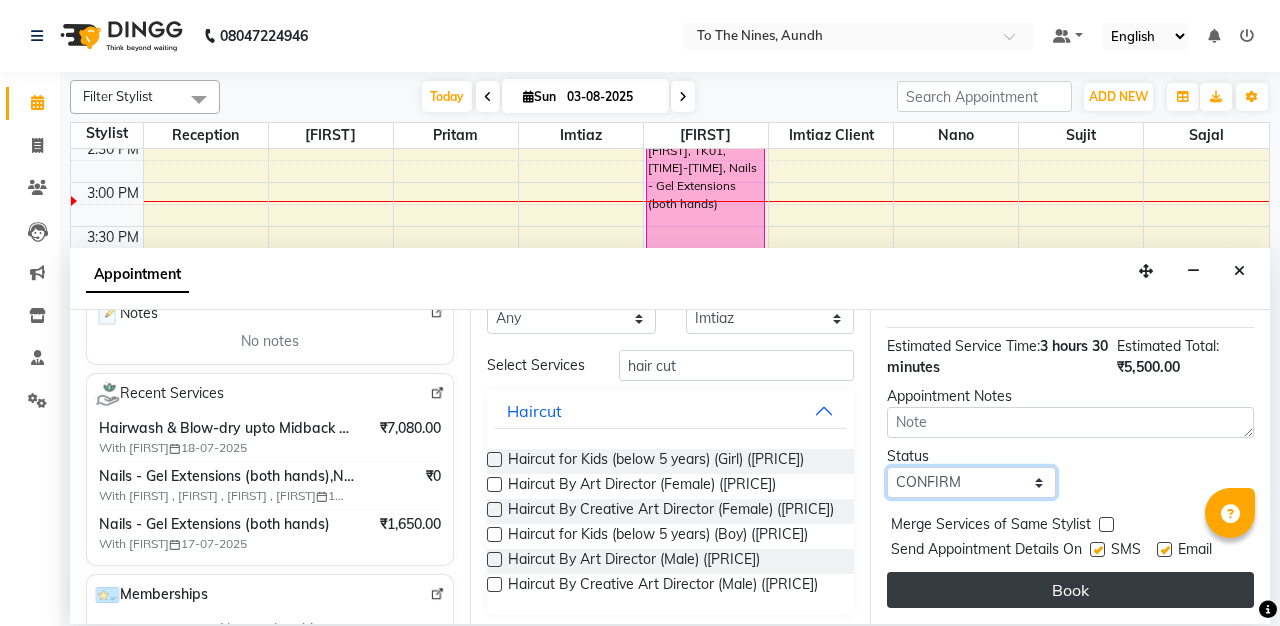 scroll, scrollTop: 478, scrollLeft: 0, axis: vertical 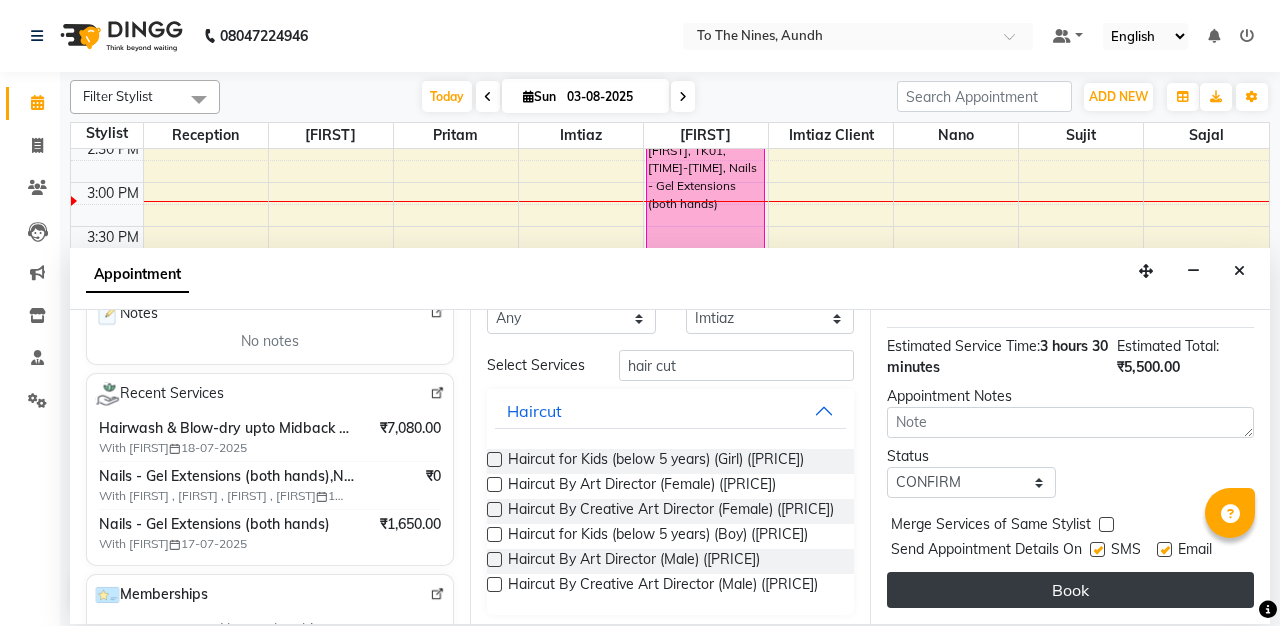 click on "Book" at bounding box center (1070, 590) 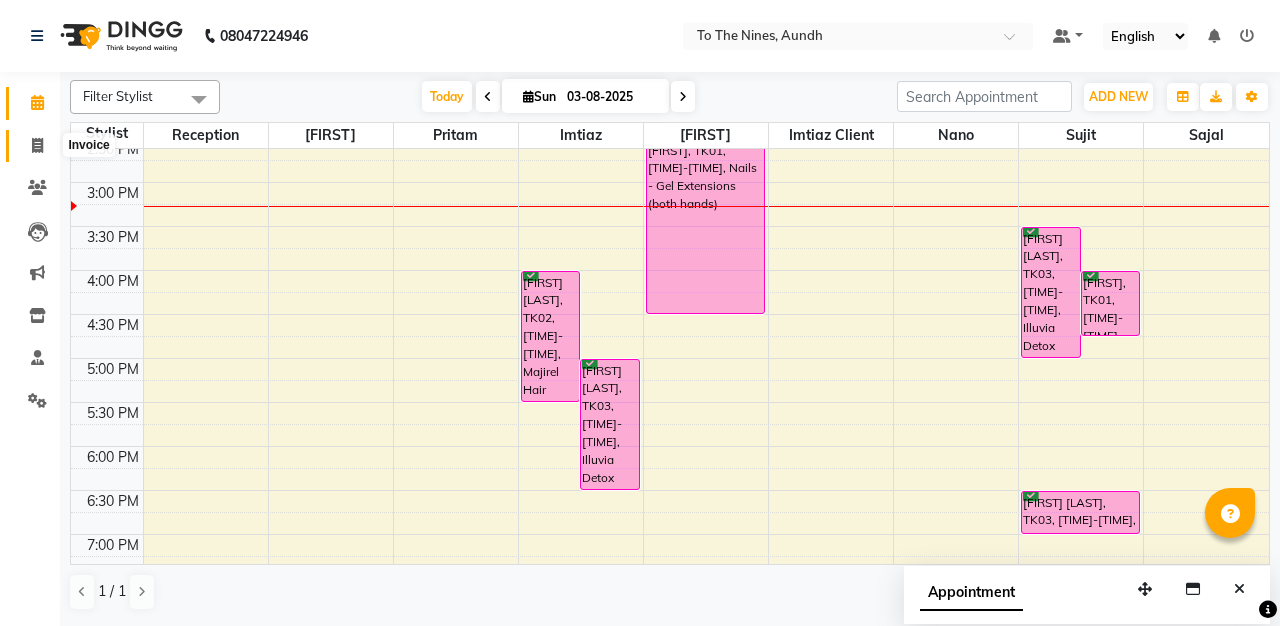 click 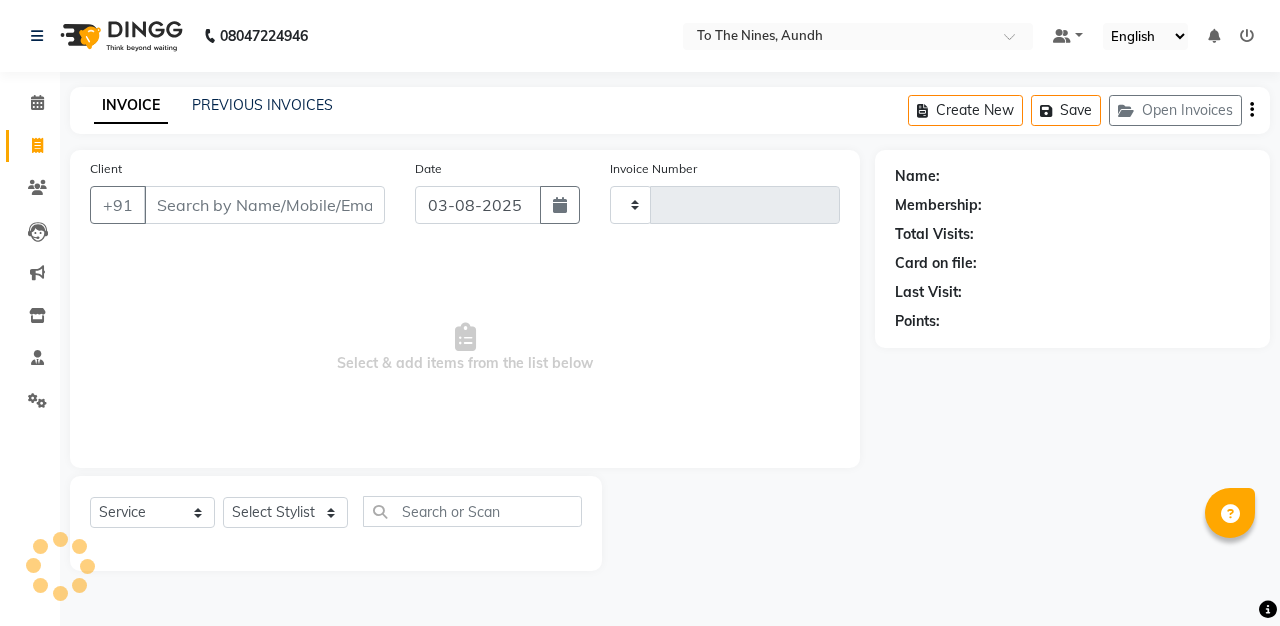 type on "0236" 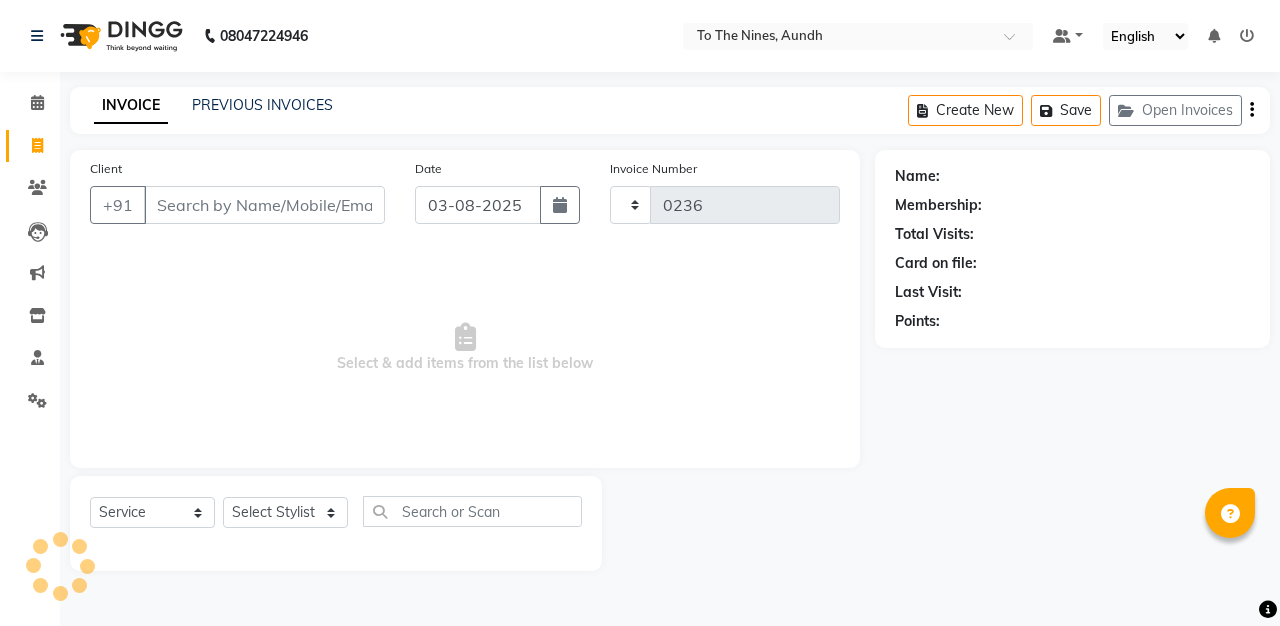 select on "614" 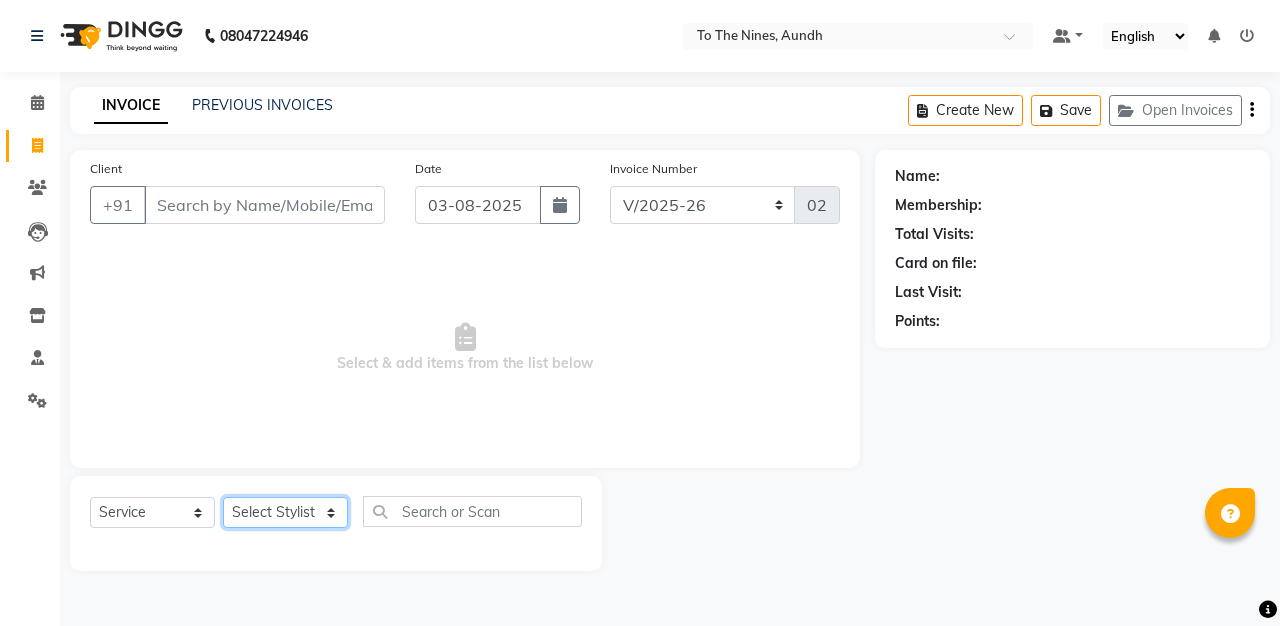 click on "Select Stylist" 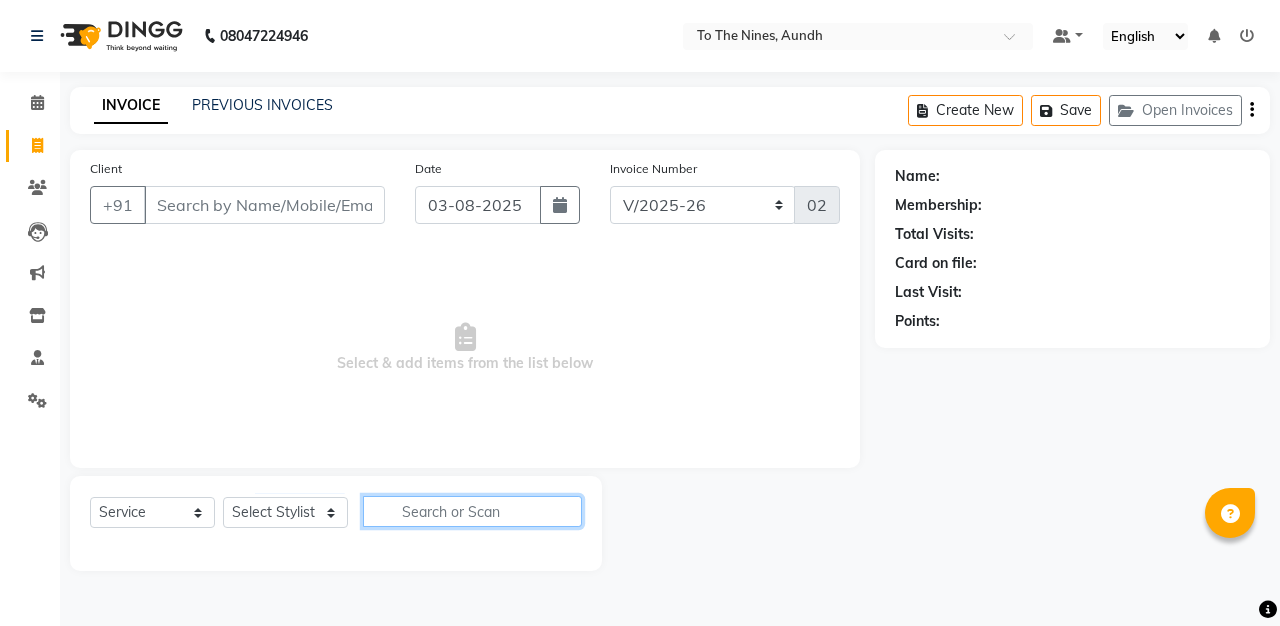 click 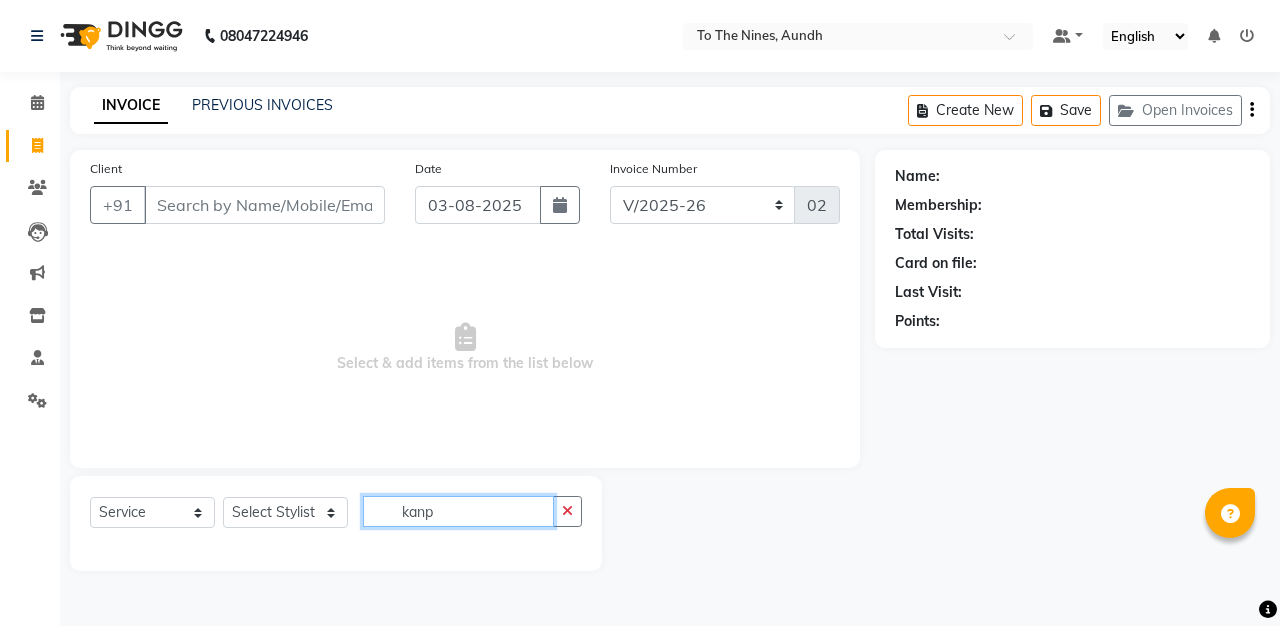 type on "kana" 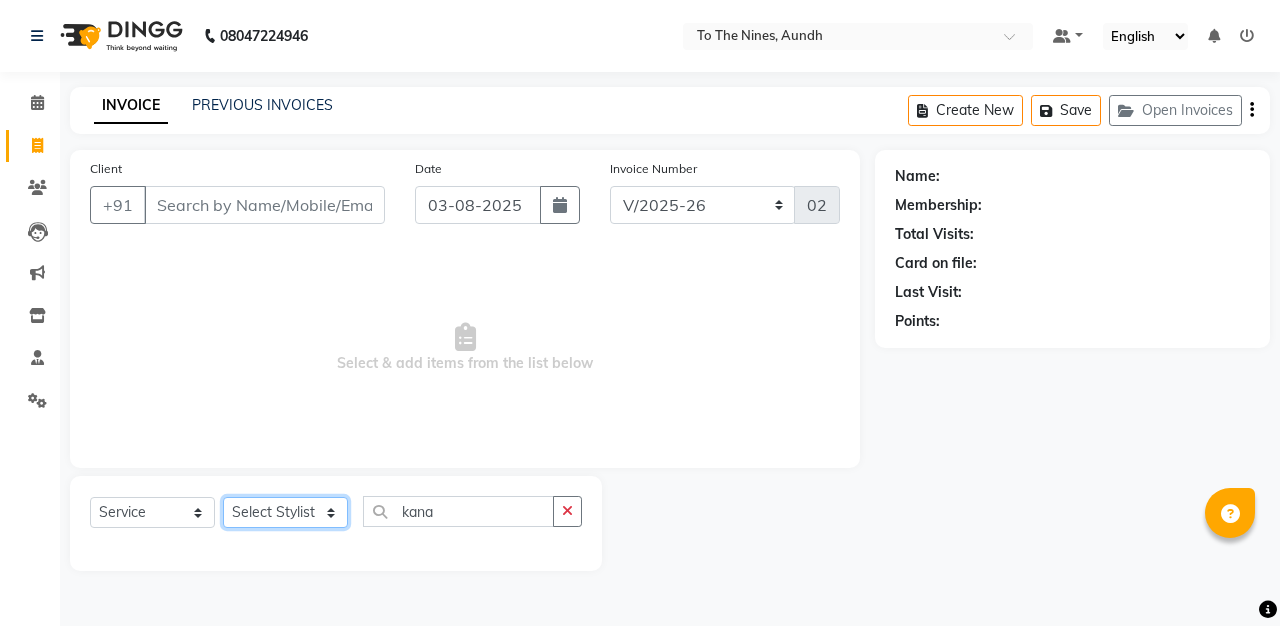 drag, startPoint x: 316, startPoint y: 526, endPoint x: 322, endPoint y: 512, distance: 15.231546 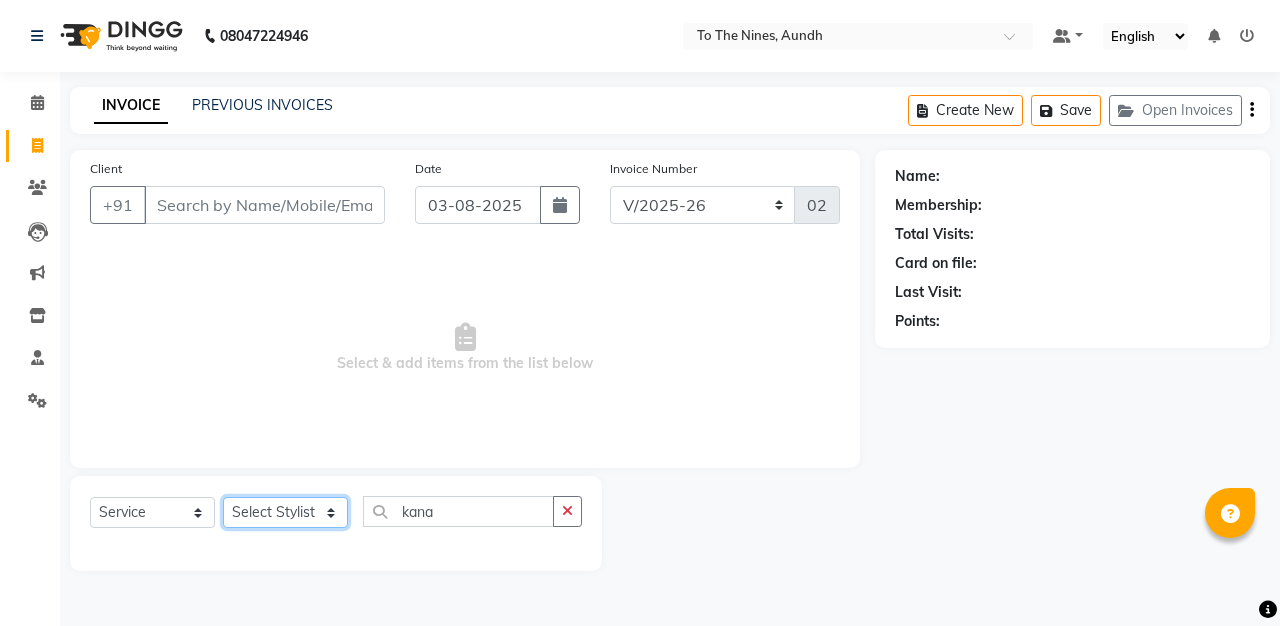 select on "[NUMBER]" 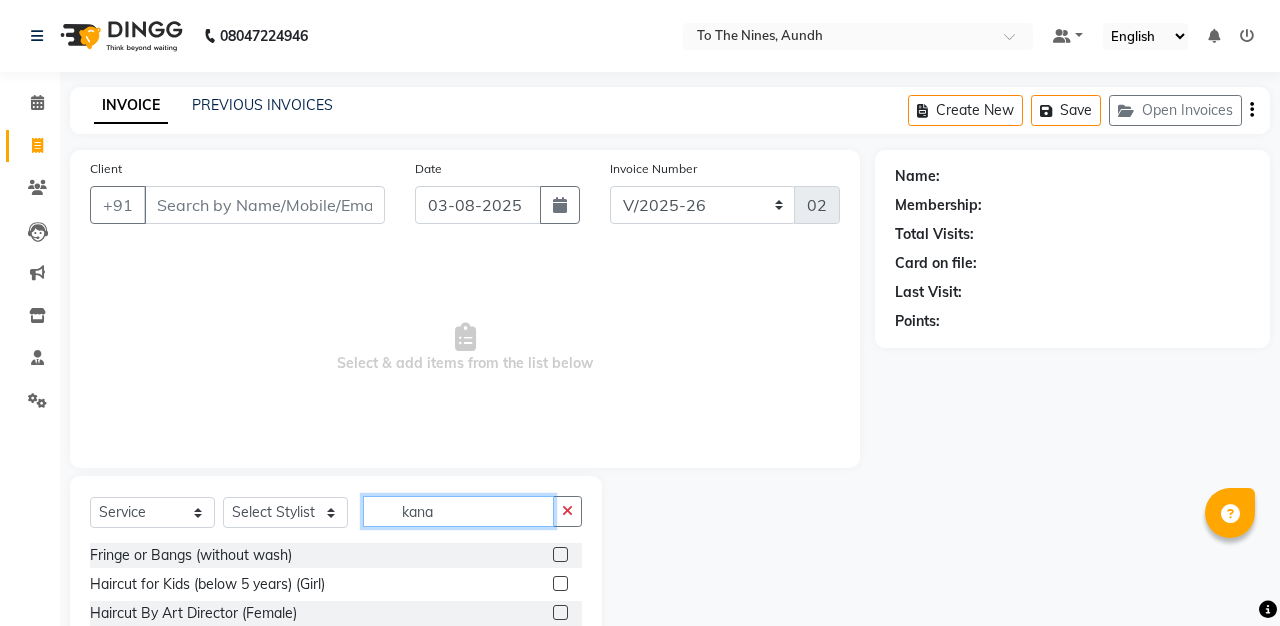 click on "kana" 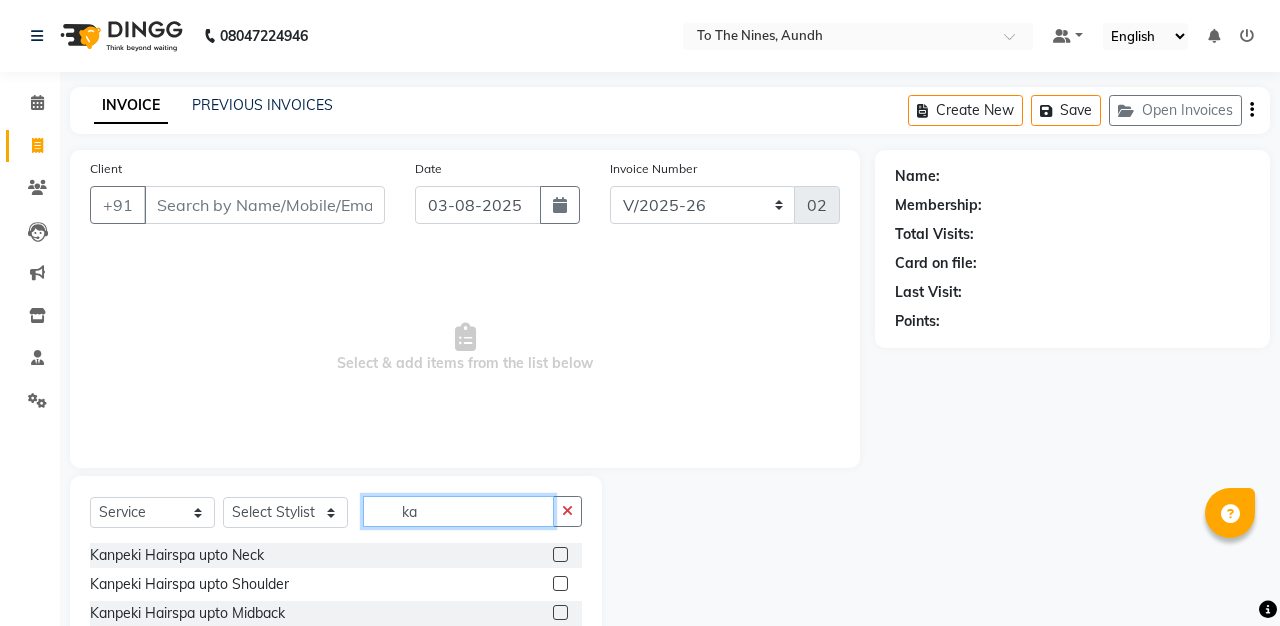 type on "k" 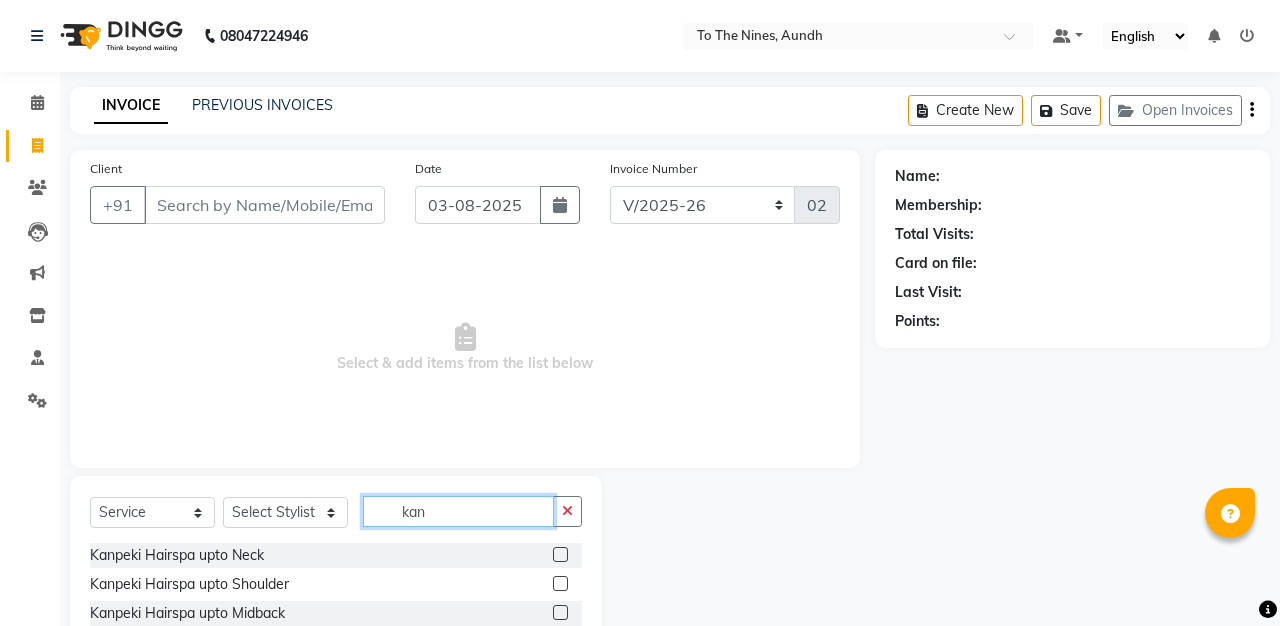 type on "kan" 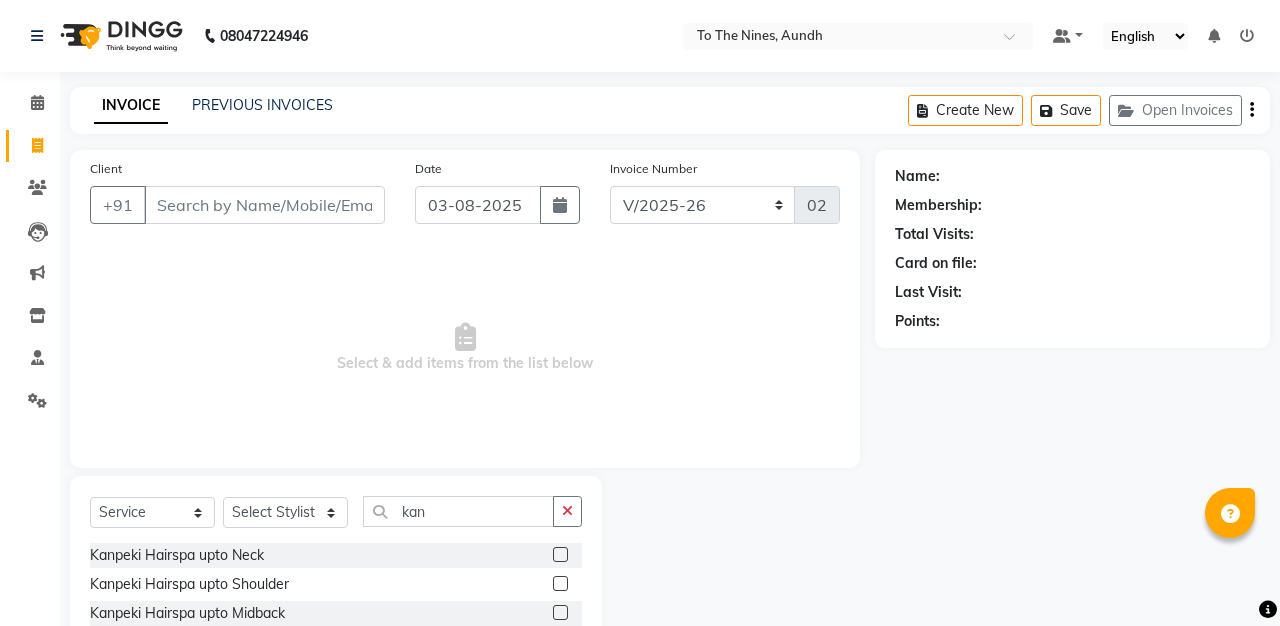 click 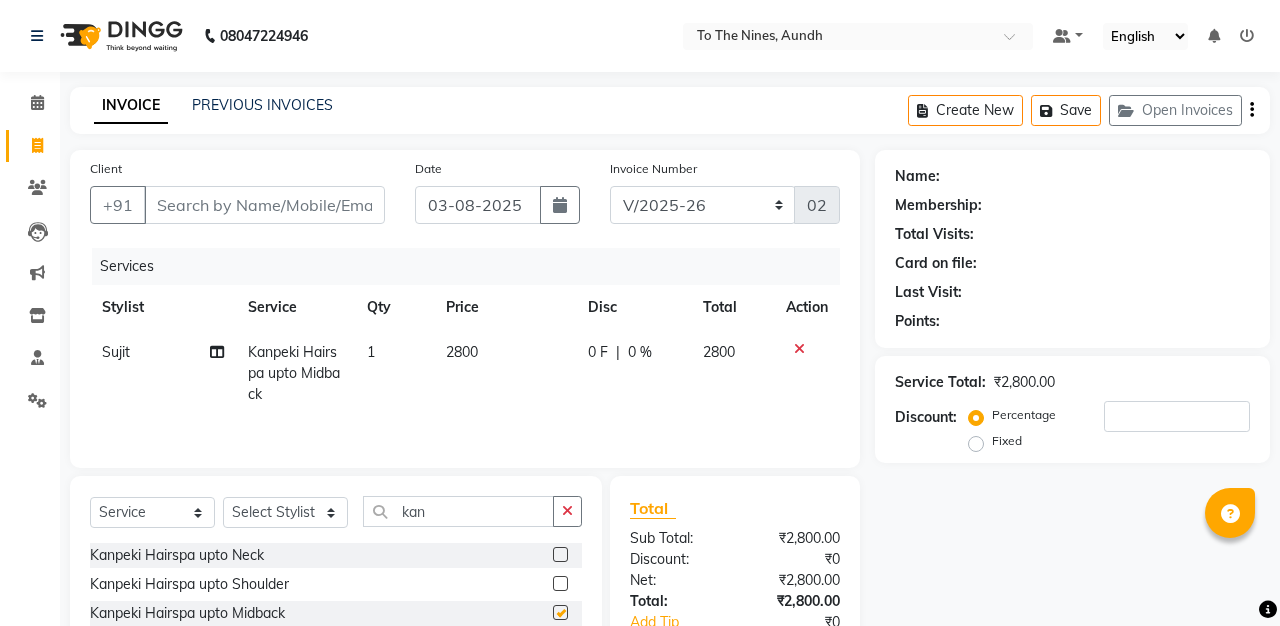 checkbox on "false" 